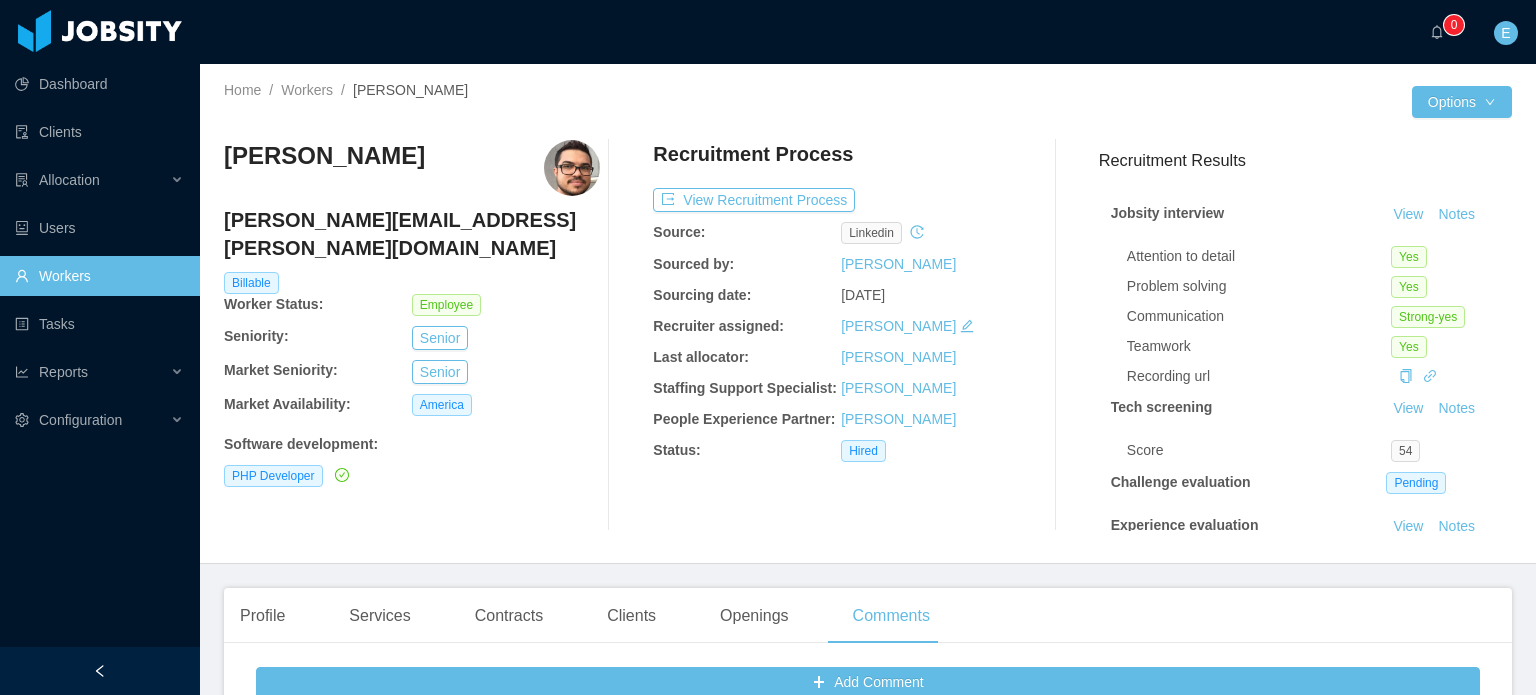scroll, scrollTop: 0, scrollLeft: 0, axis: both 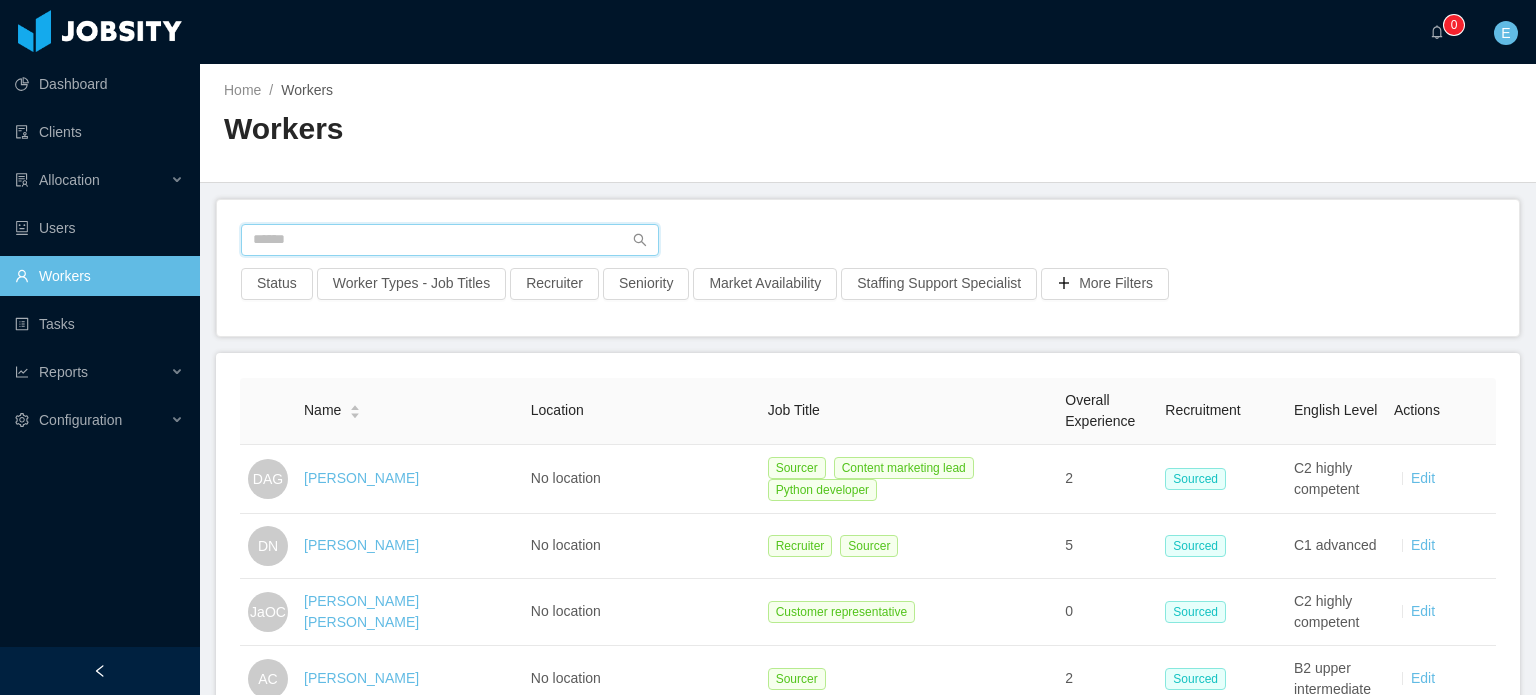 click at bounding box center (450, 240) 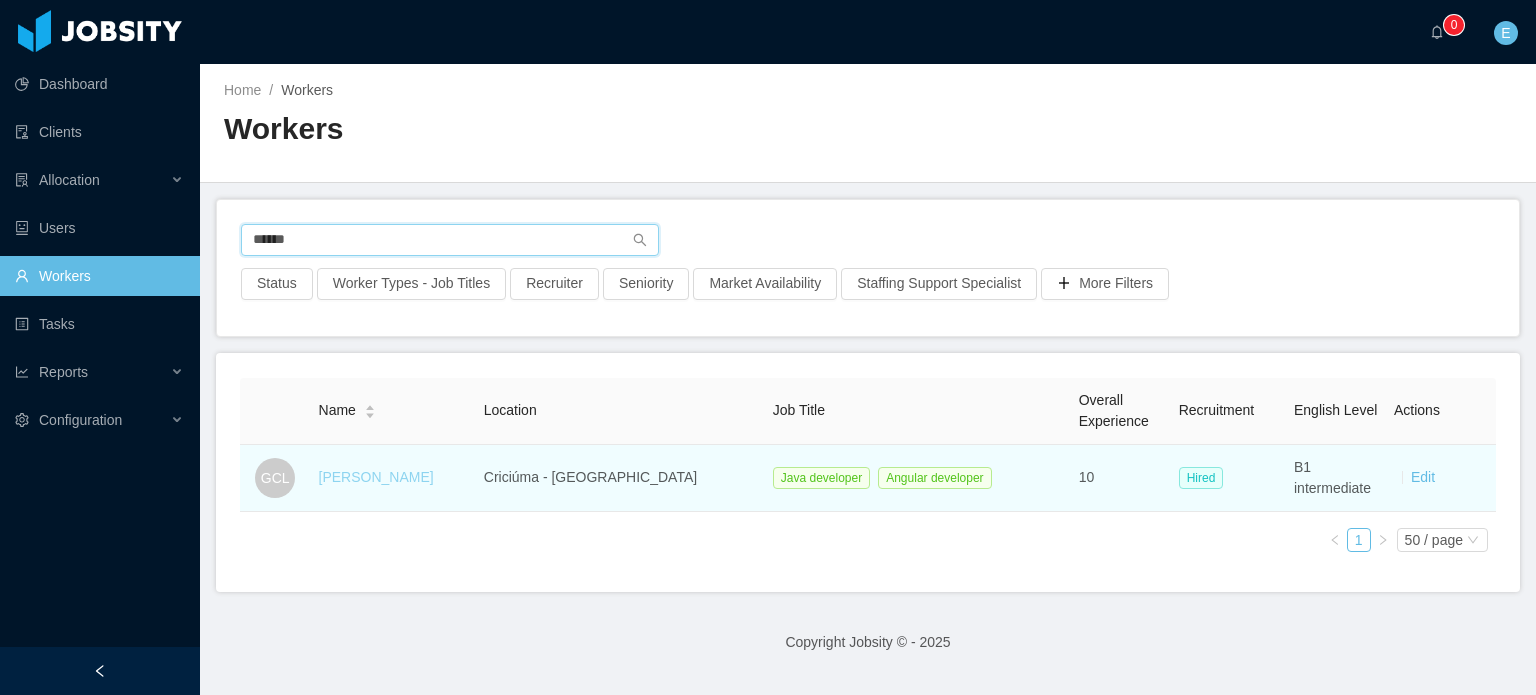 type on "******" 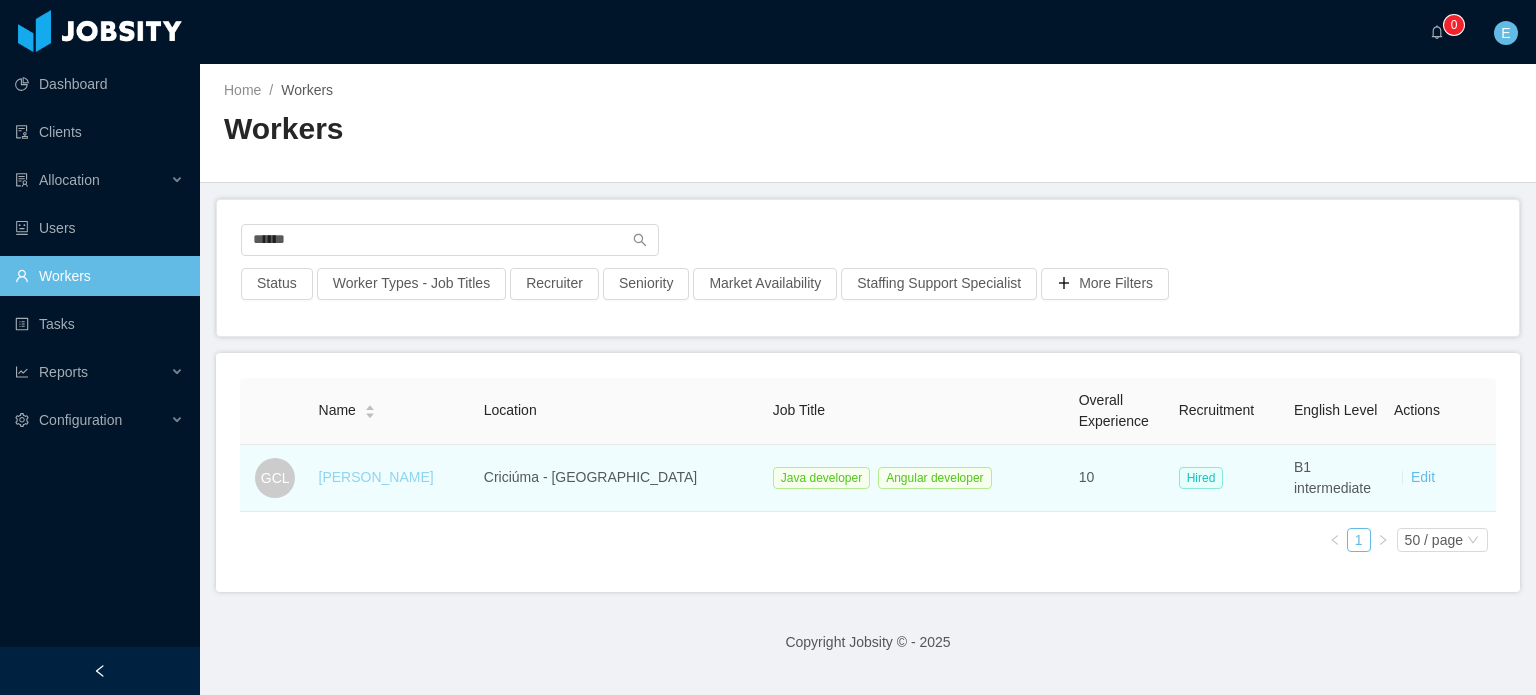 click on "[PERSON_NAME]" at bounding box center [376, 477] 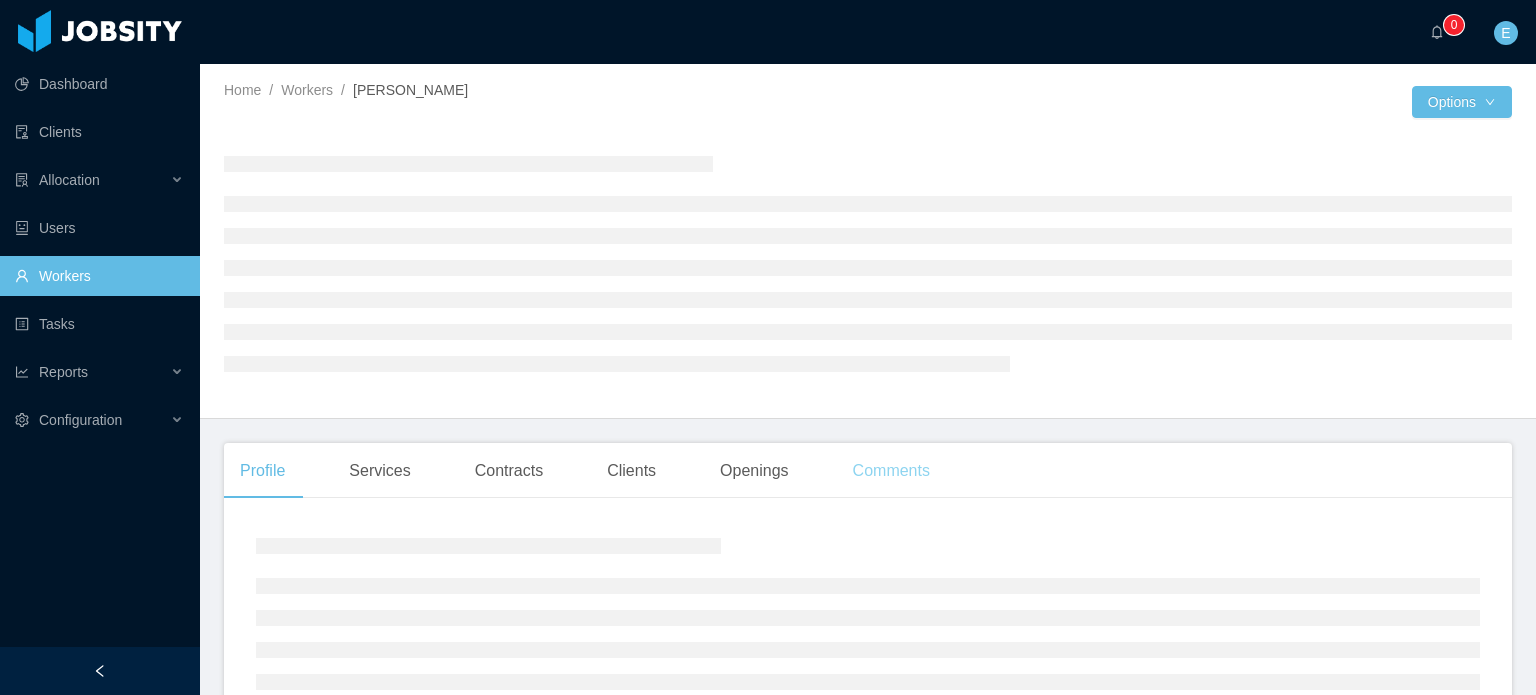 click on "Comments" at bounding box center [891, 471] 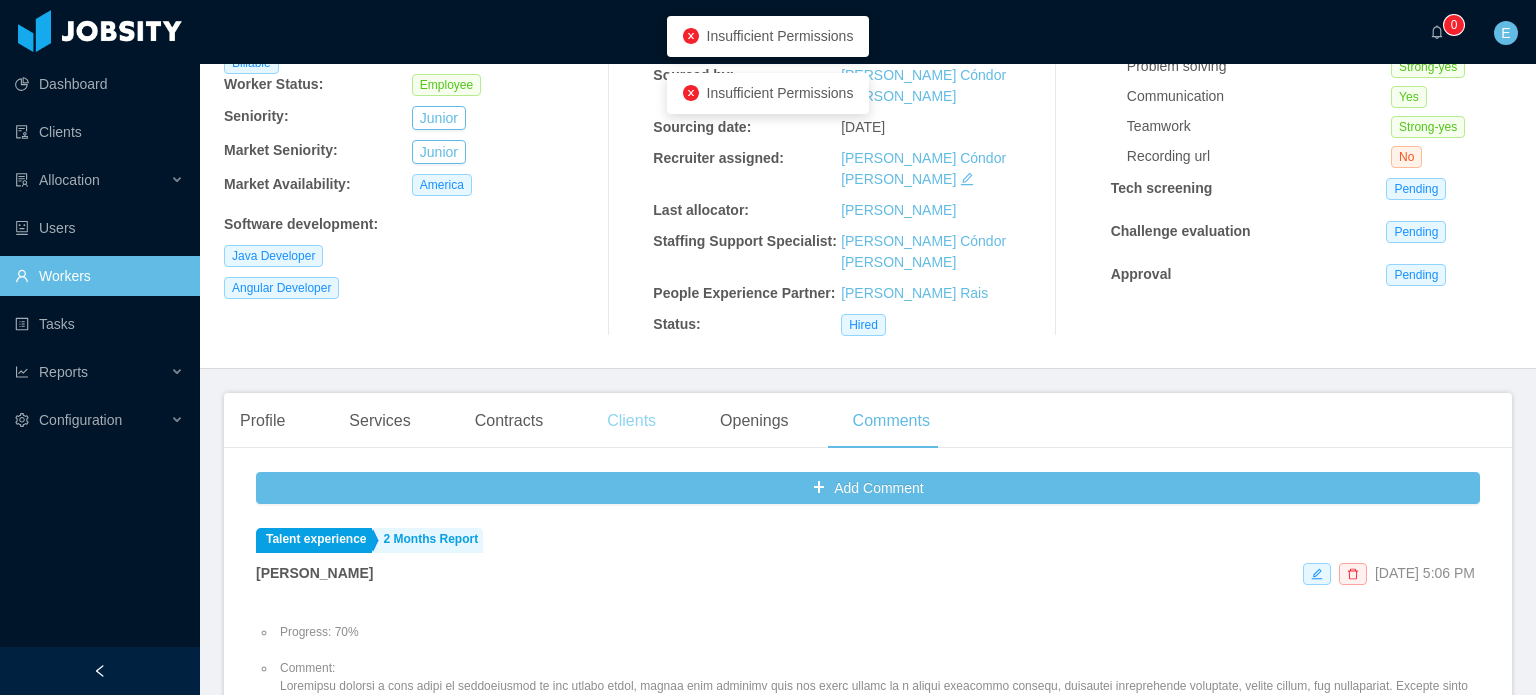 scroll, scrollTop: 300, scrollLeft: 0, axis: vertical 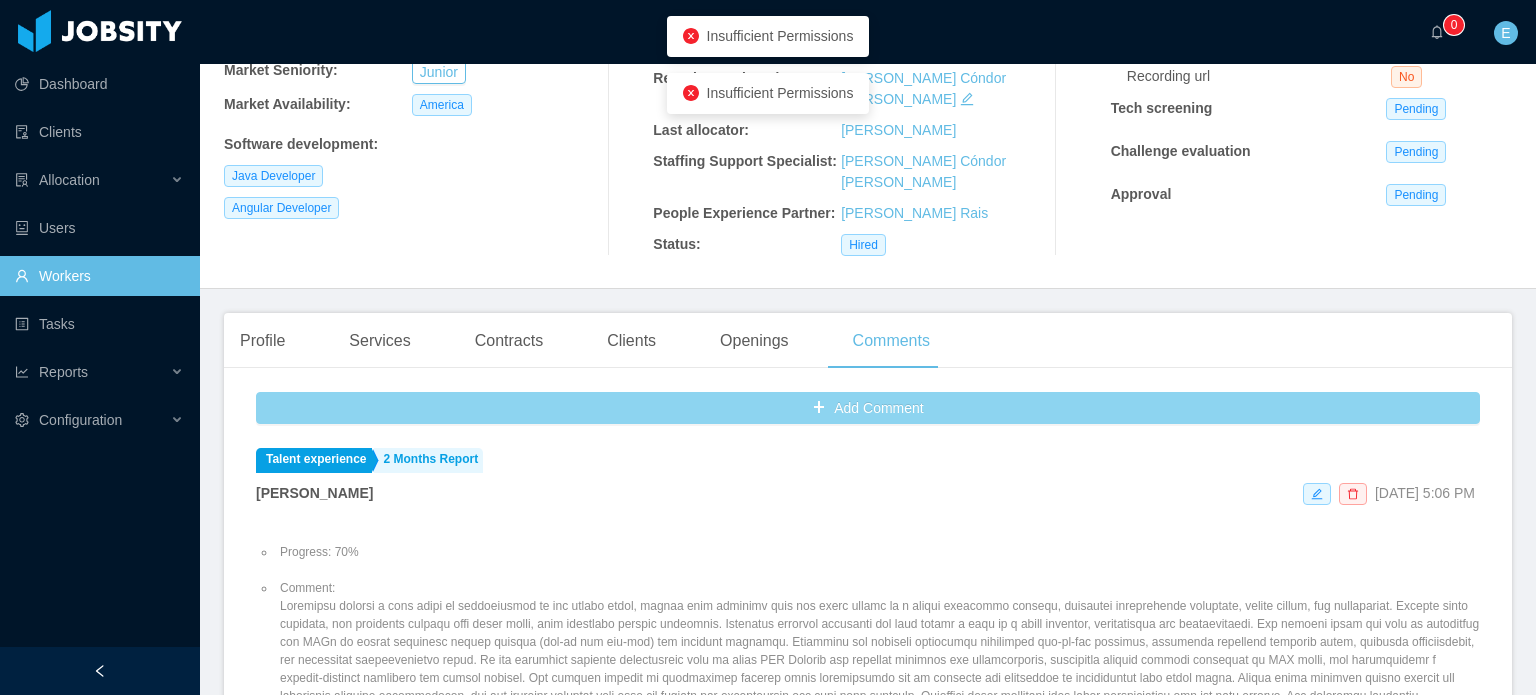 click on "Add Comment" at bounding box center [868, 408] 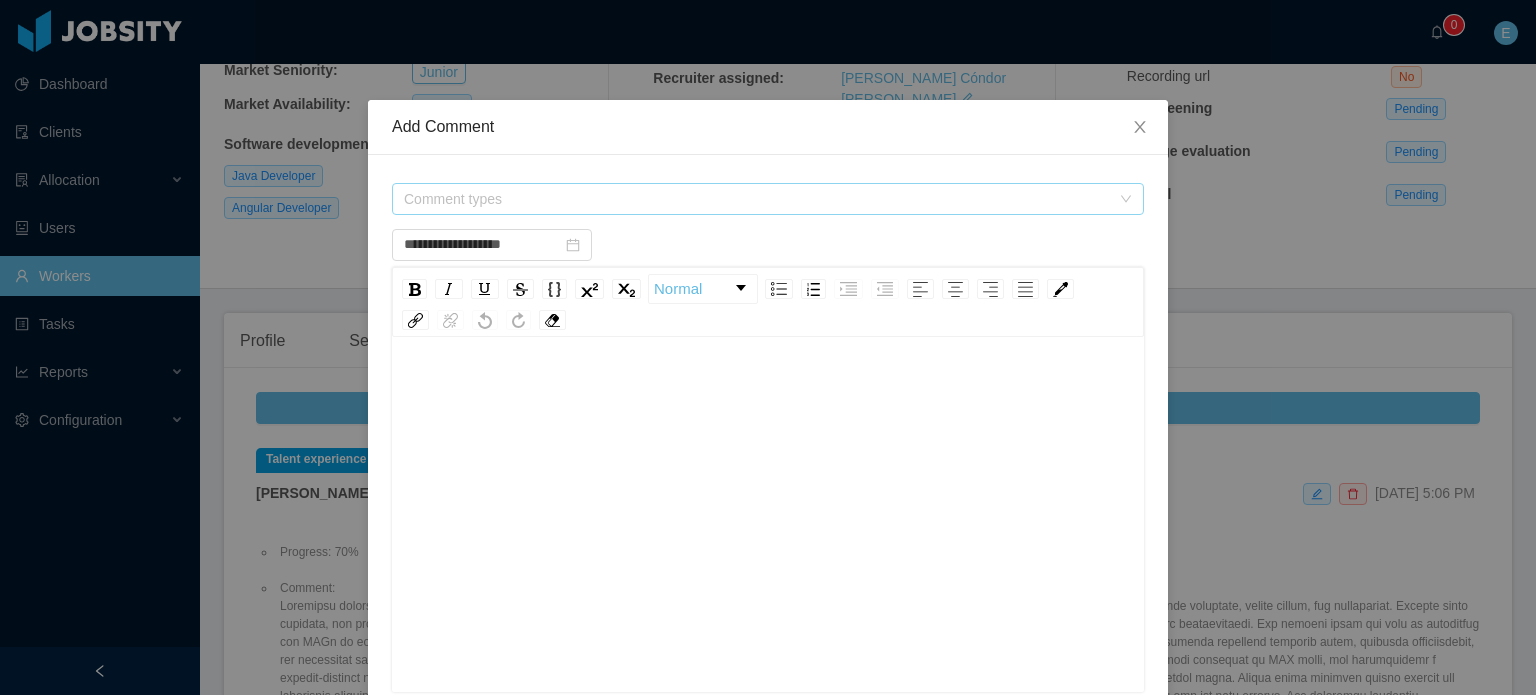 click on "Comment types" at bounding box center [757, 199] 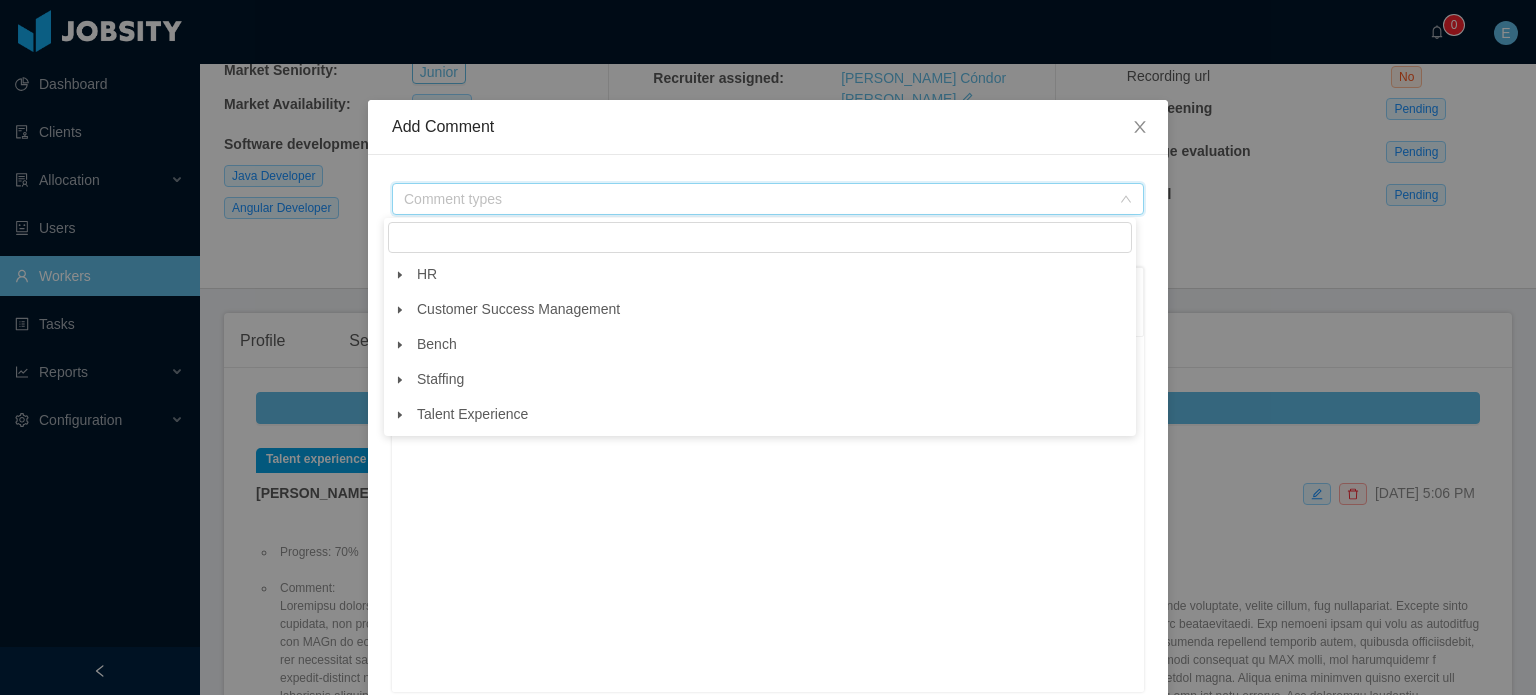 click 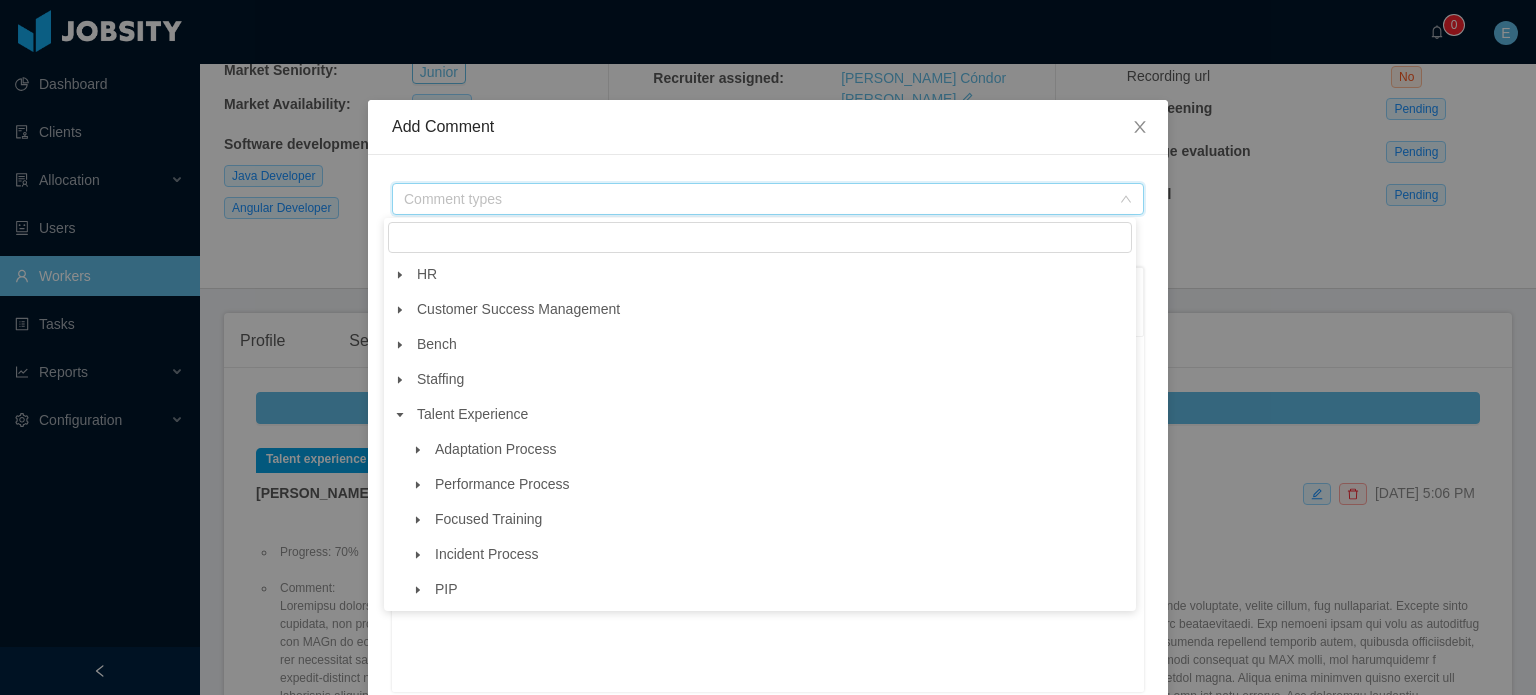 click 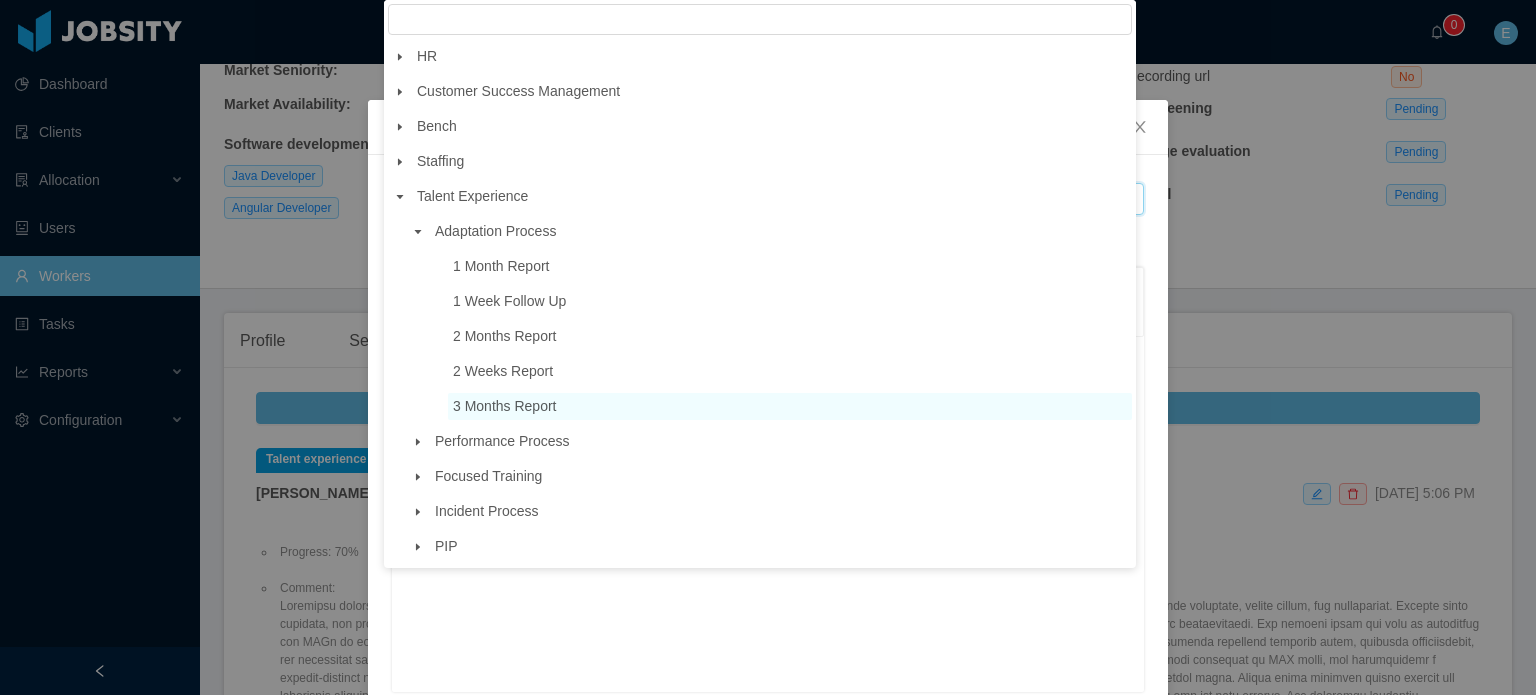 click on "3 Months Report" at bounding box center (505, 406) 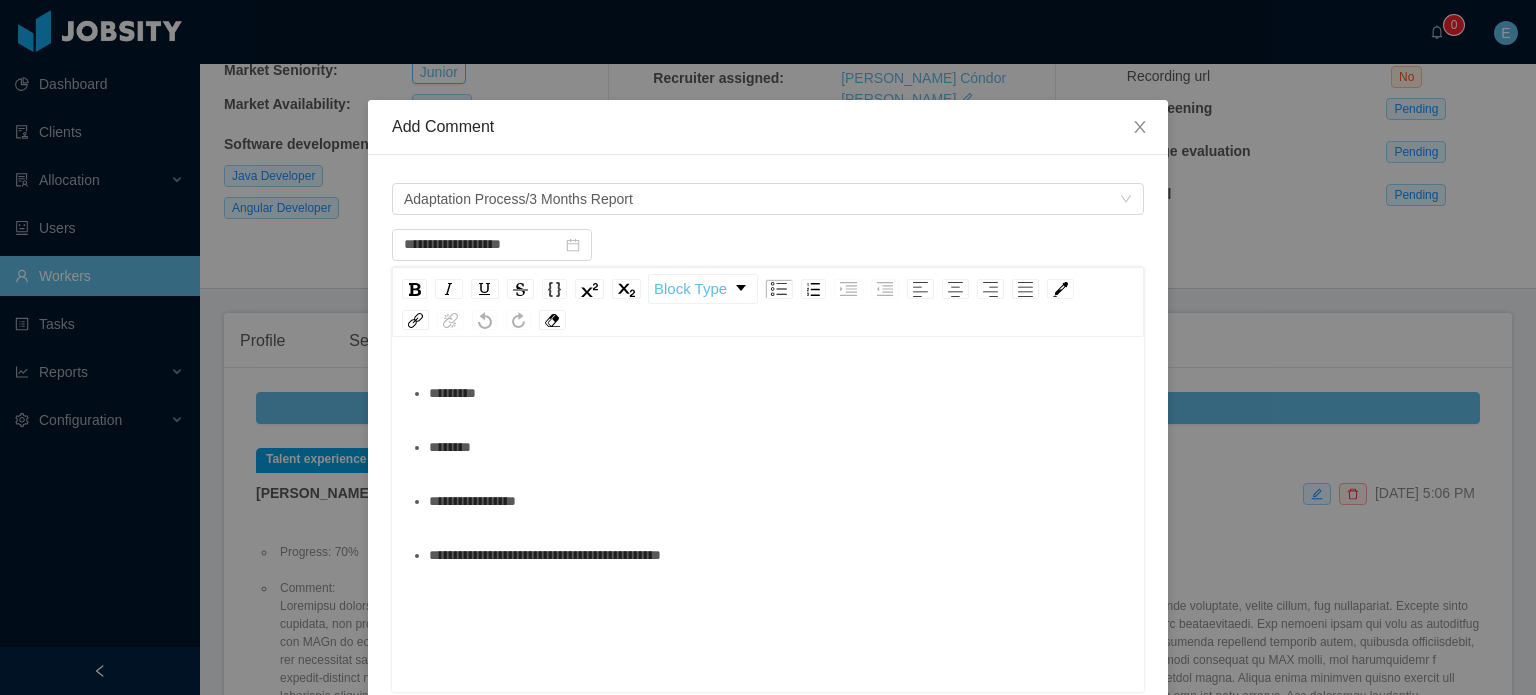 click on "********" at bounding box center [779, 447] 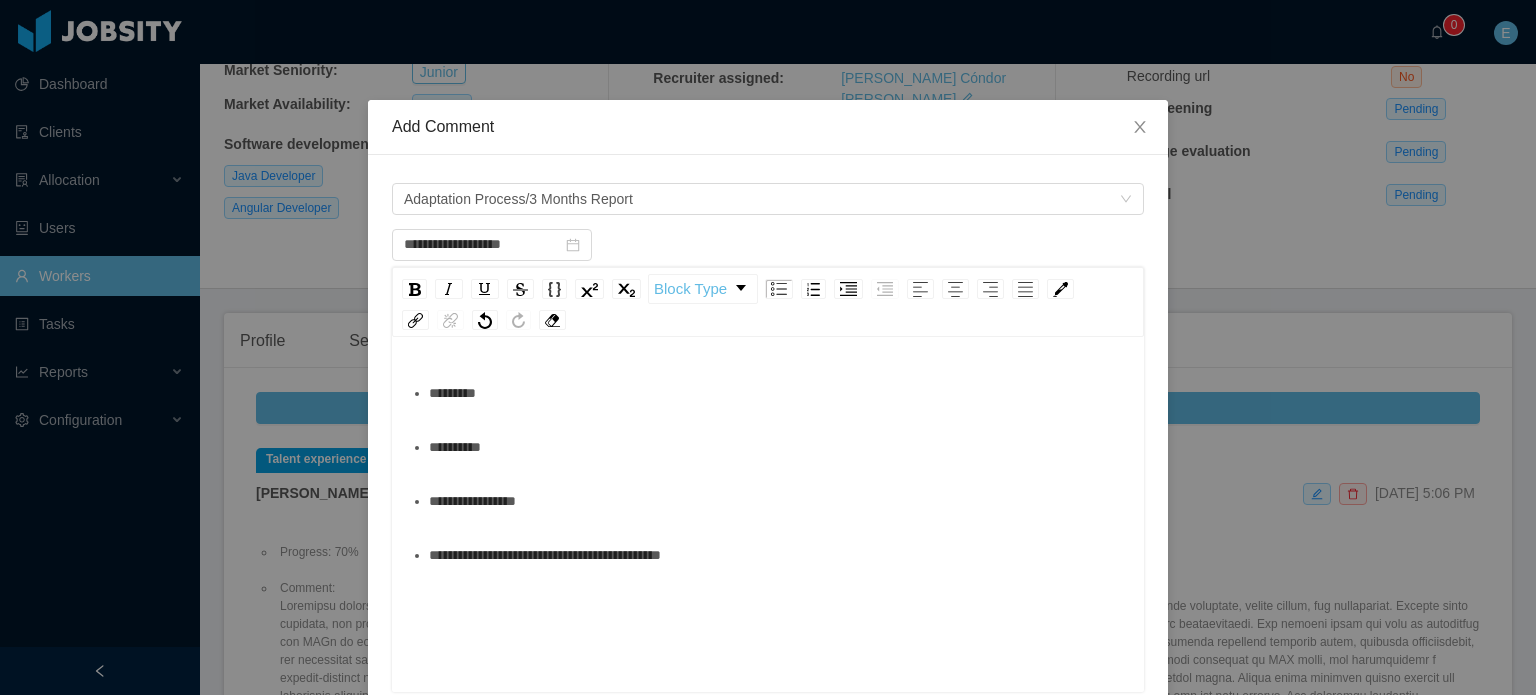 paste 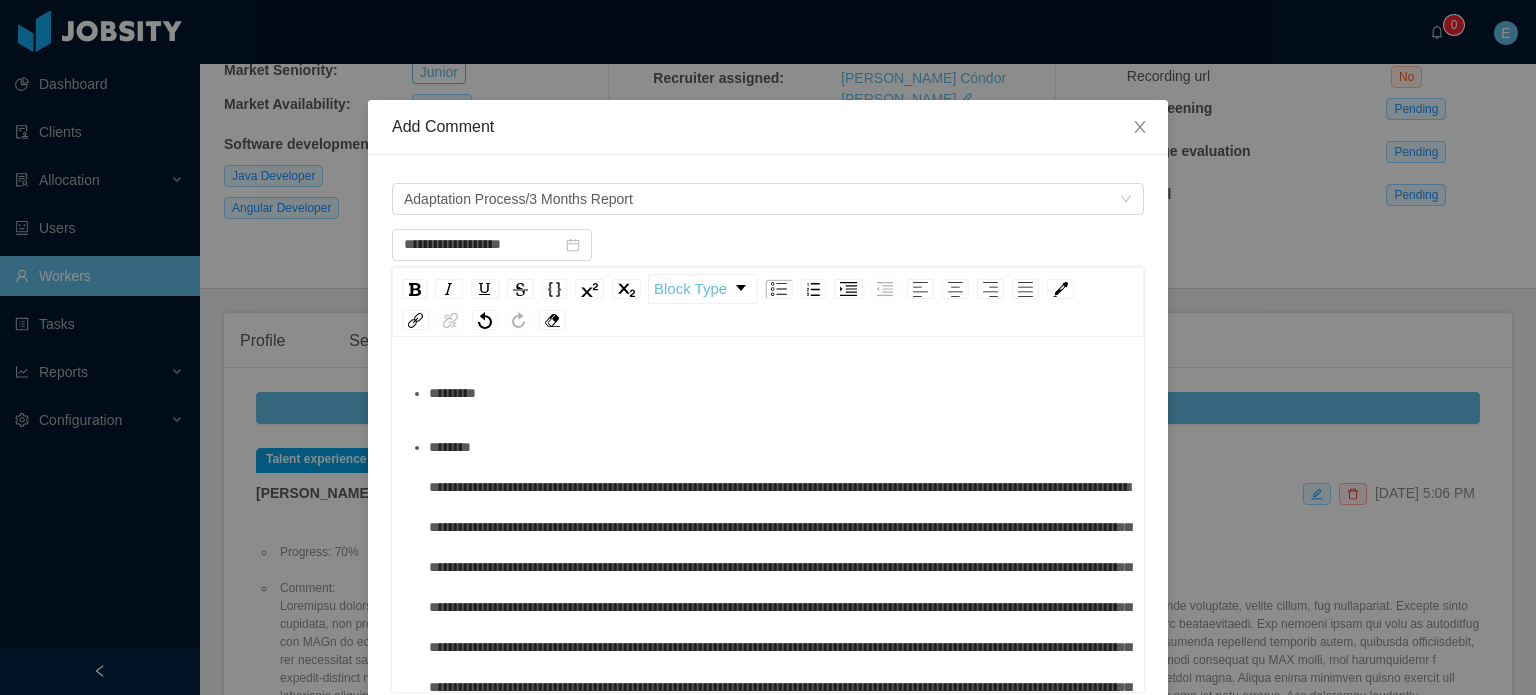 click on "*********" at bounding box center [779, 393] 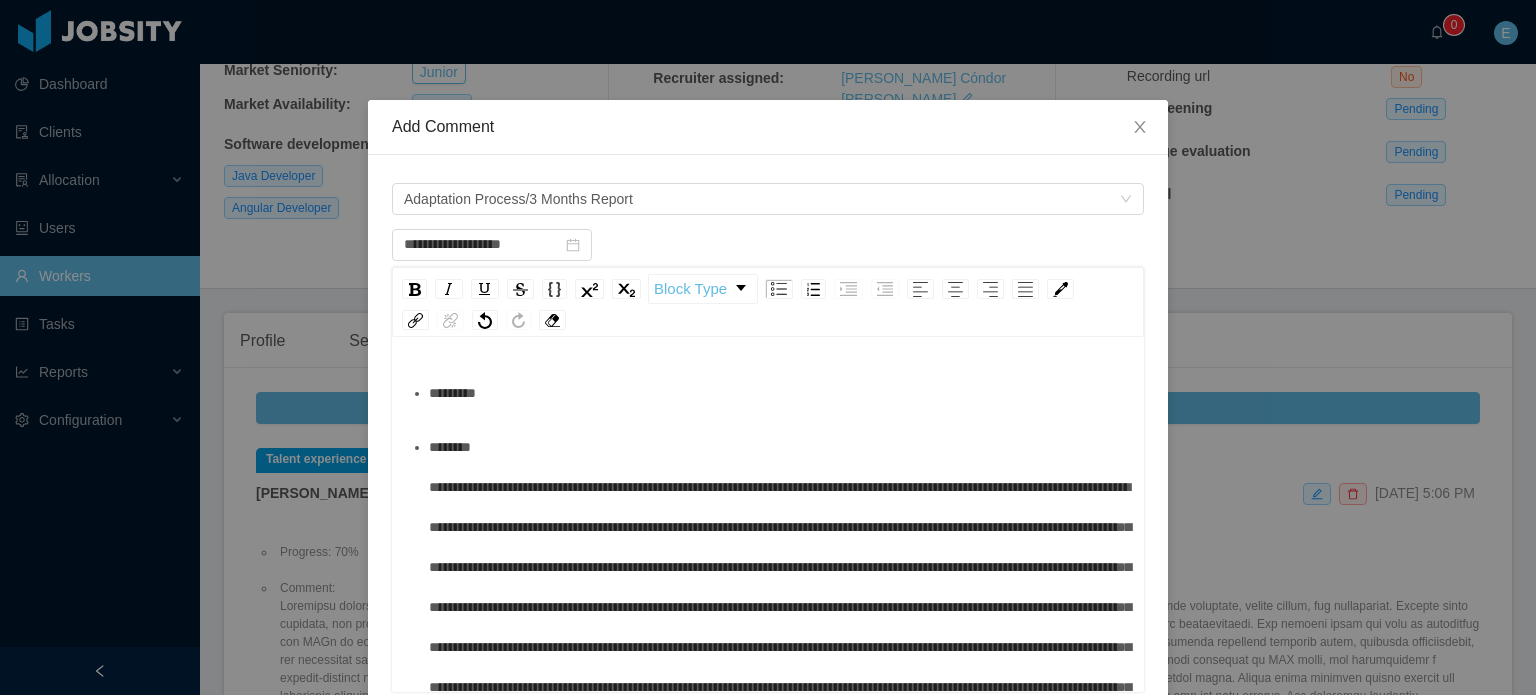 type 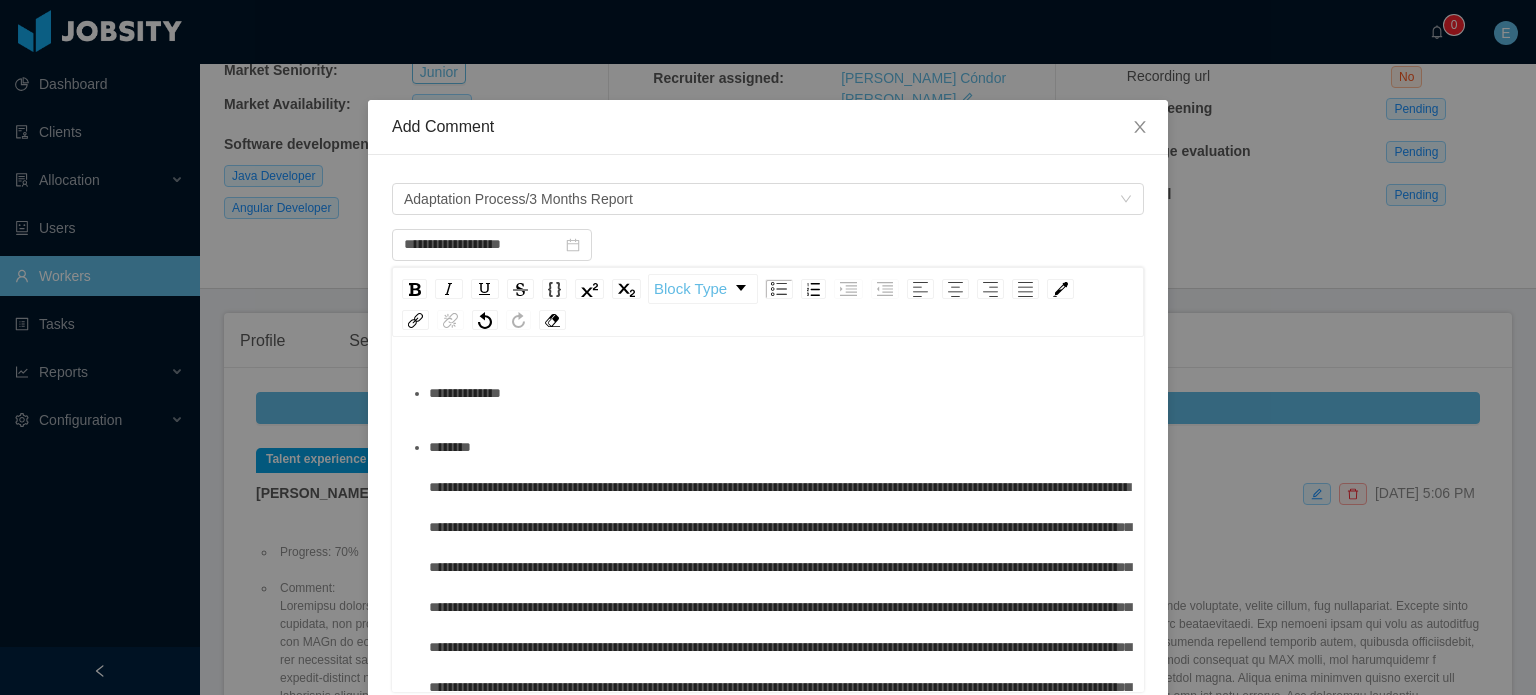 scroll, scrollTop: 147, scrollLeft: 0, axis: vertical 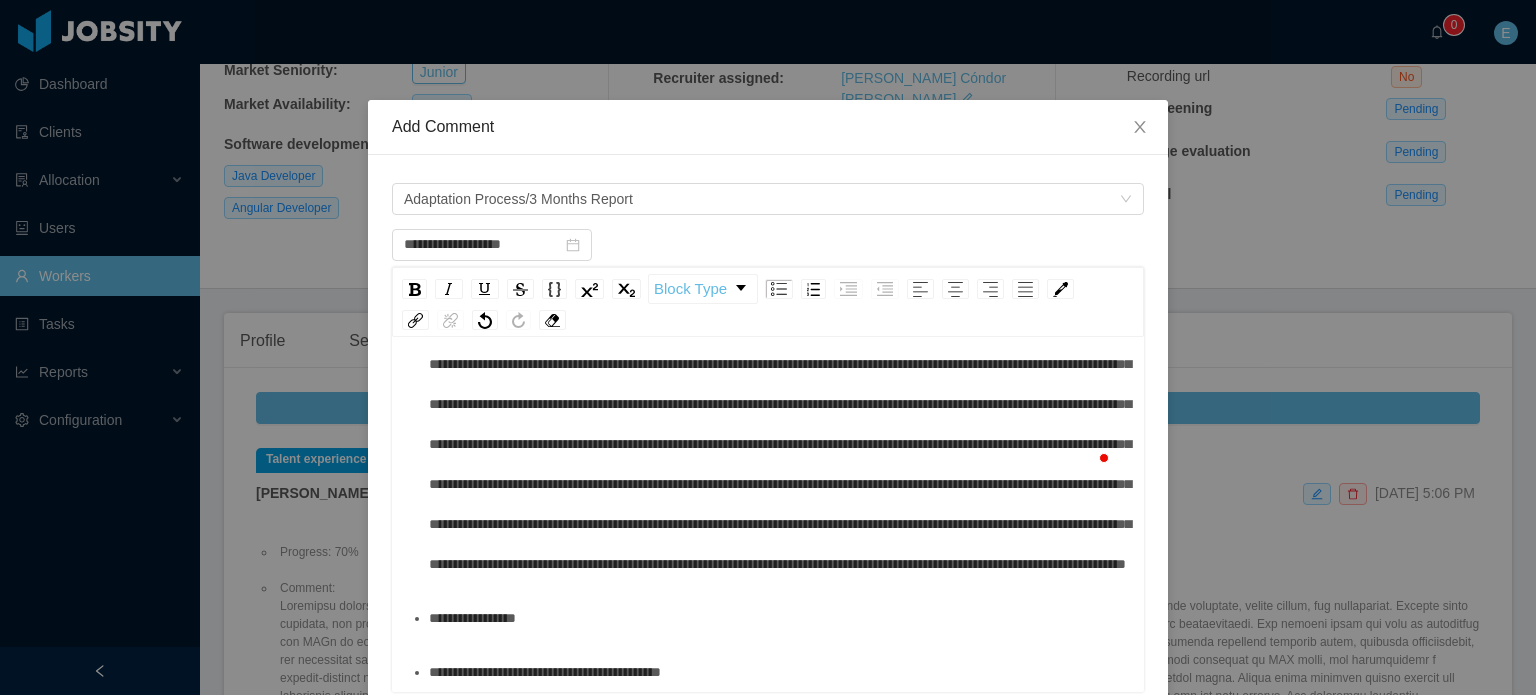 click on "**********" at bounding box center (779, 618) 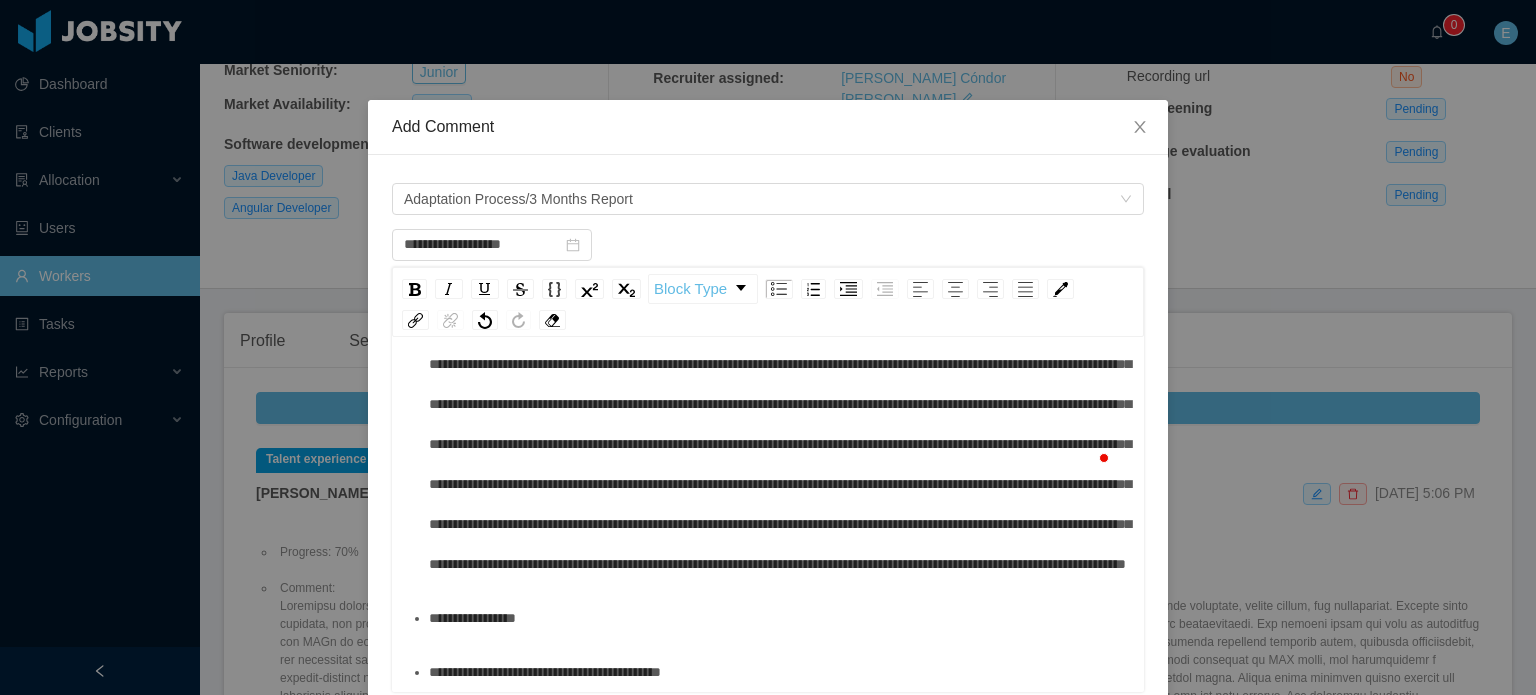 click on "**********" at bounding box center [779, 672] 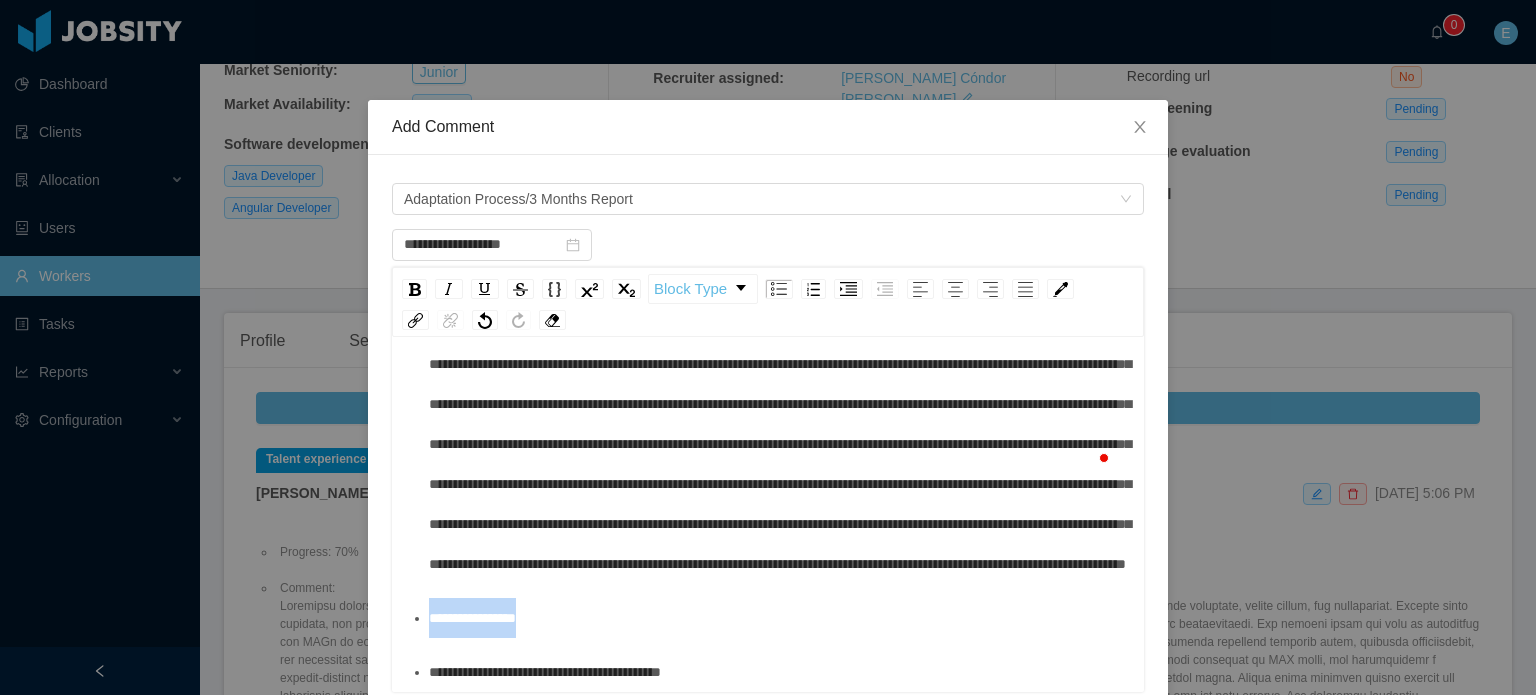 drag, startPoint x: 600, startPoint y: 629, endPoint x: 409, endPoint y: 604, distance: 192.62918 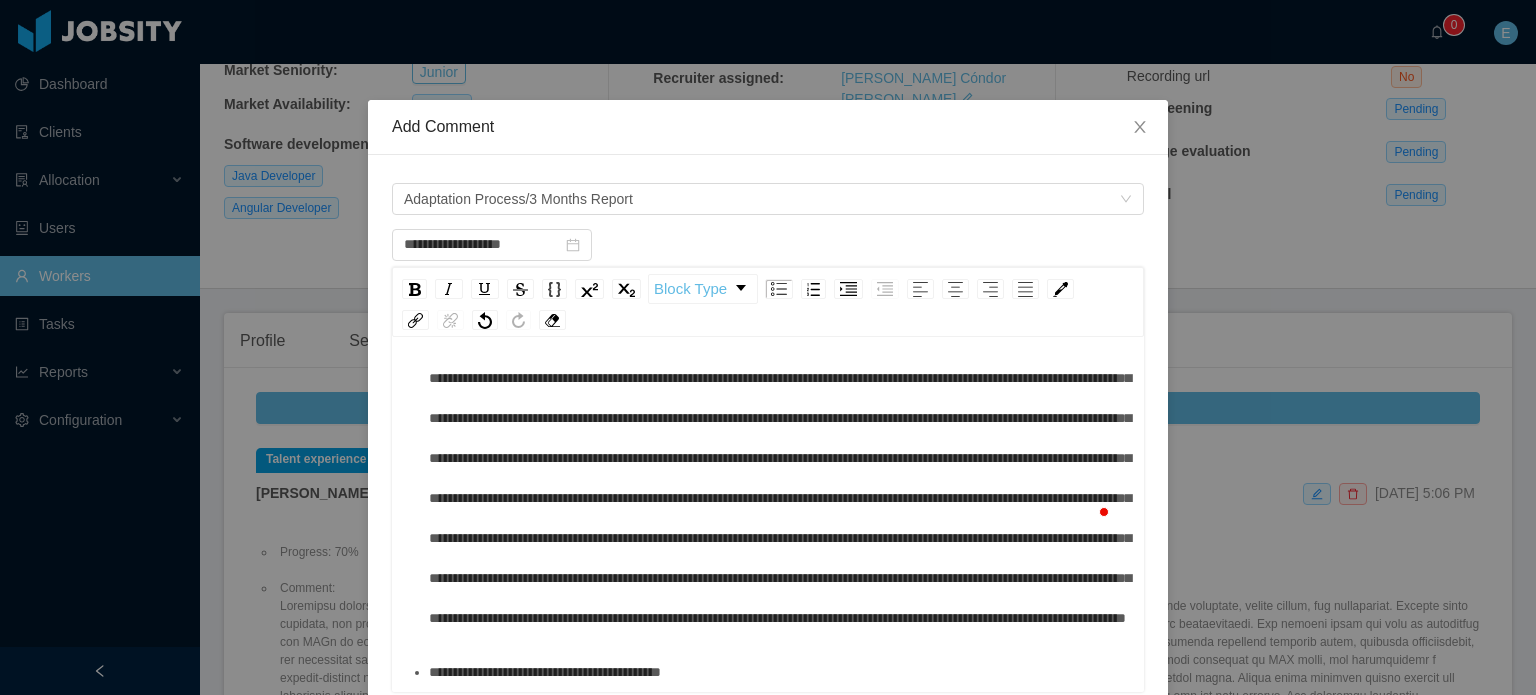 scroll, scrollTop: 308, scrollLeft: 0, axis: vertical 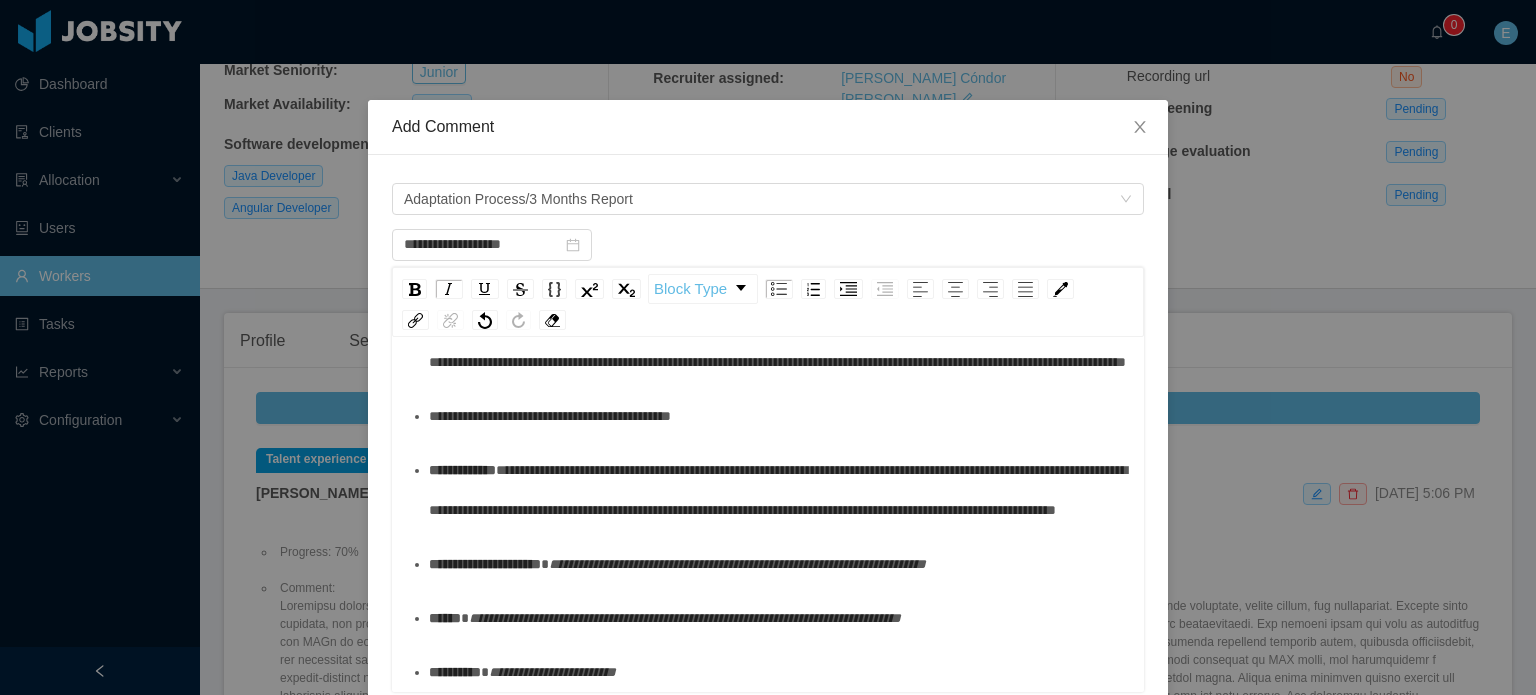 click on "**********" at bounding box center [462, 470] 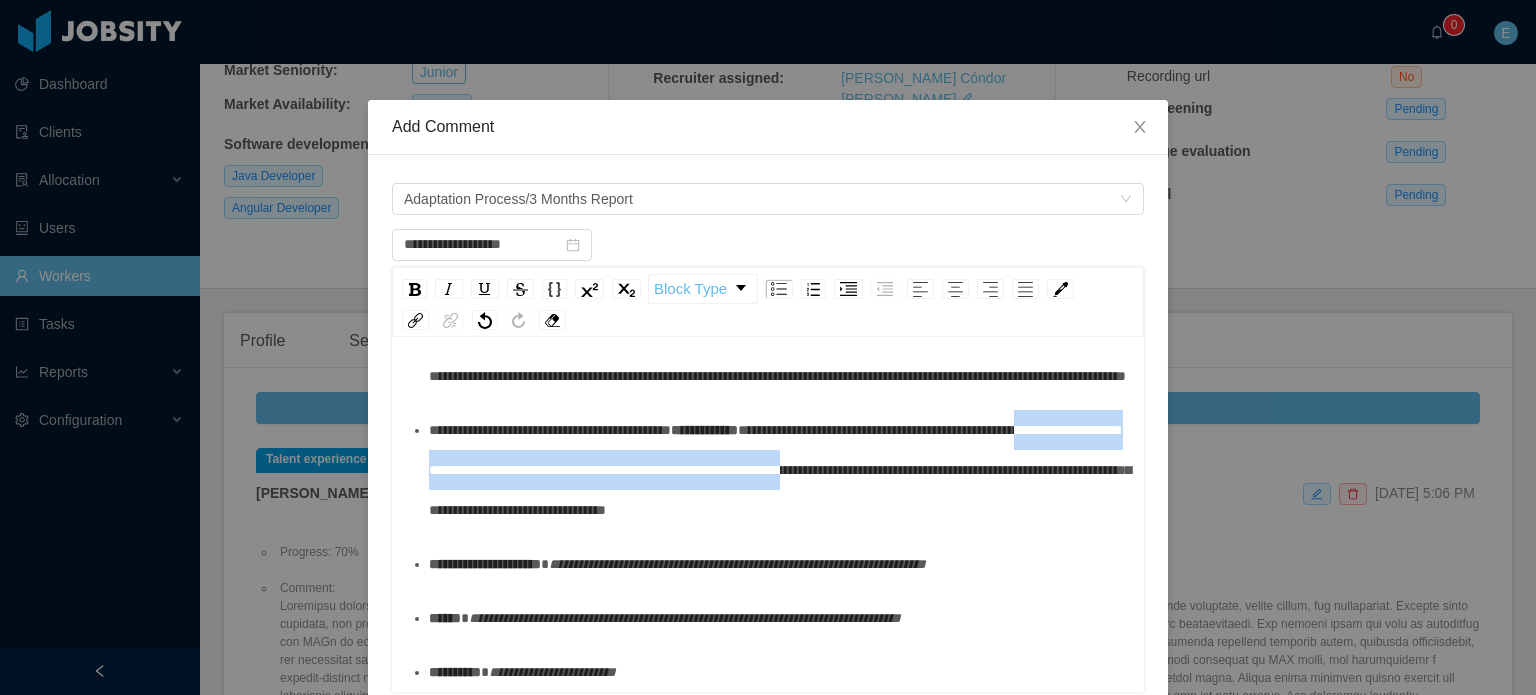 drag, startPoint x: 921, startPoint y: 476, endPoint x: 750, endPoint y: 504, distance: 173.27724 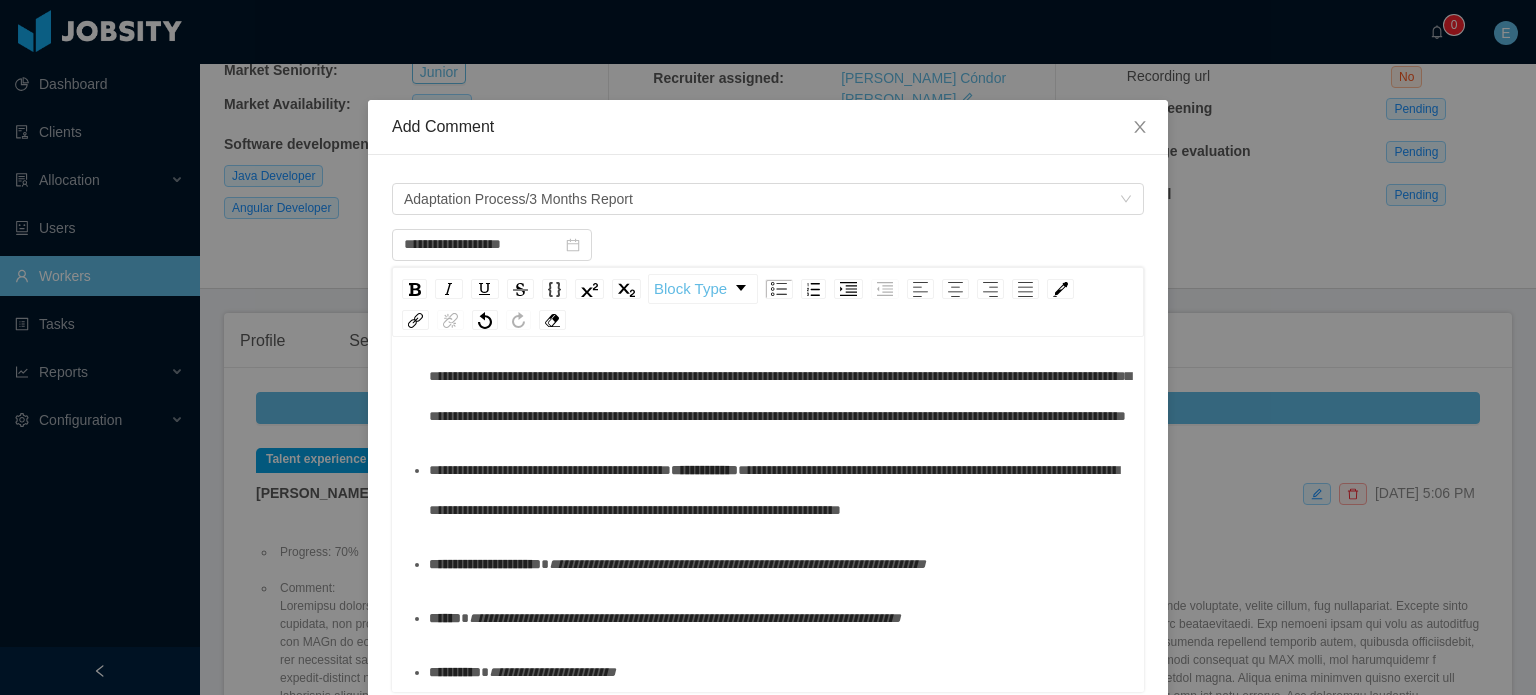 scroll, scrollTop: 548, scrollLeft: 0, axis: vertical 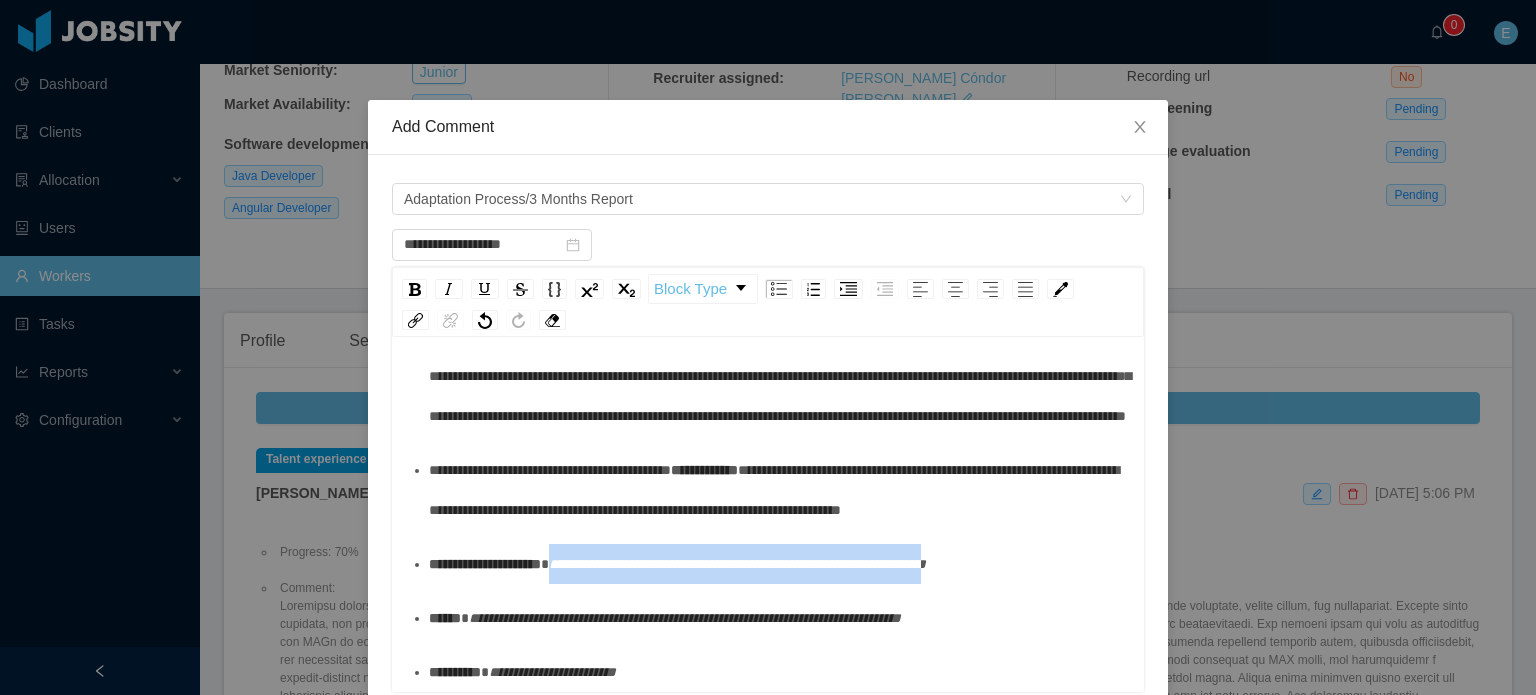 drag, startPoint x: 599, startPoint y: 564, endPoint x: 1042, endPoint y: 571, distance: 443.0553 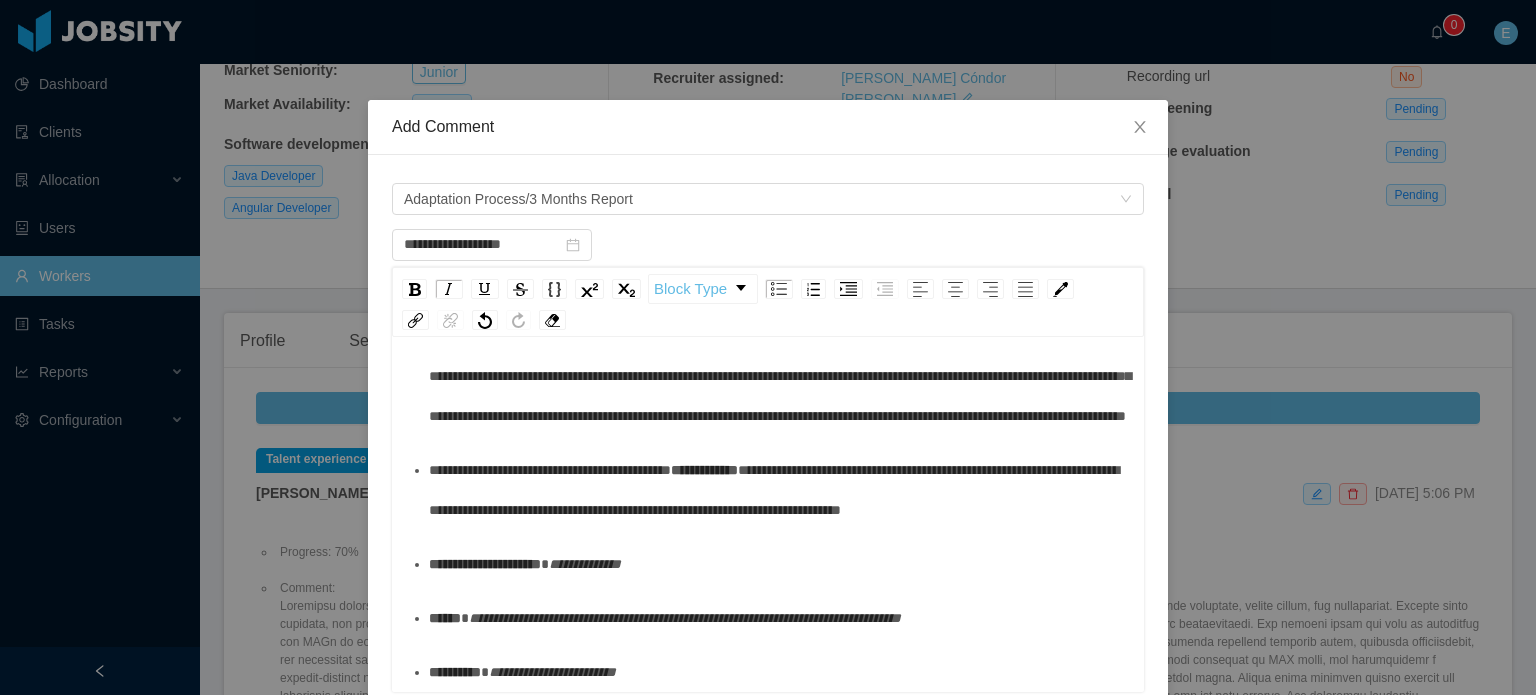 click on "**********" at bounding box center (485, 564) 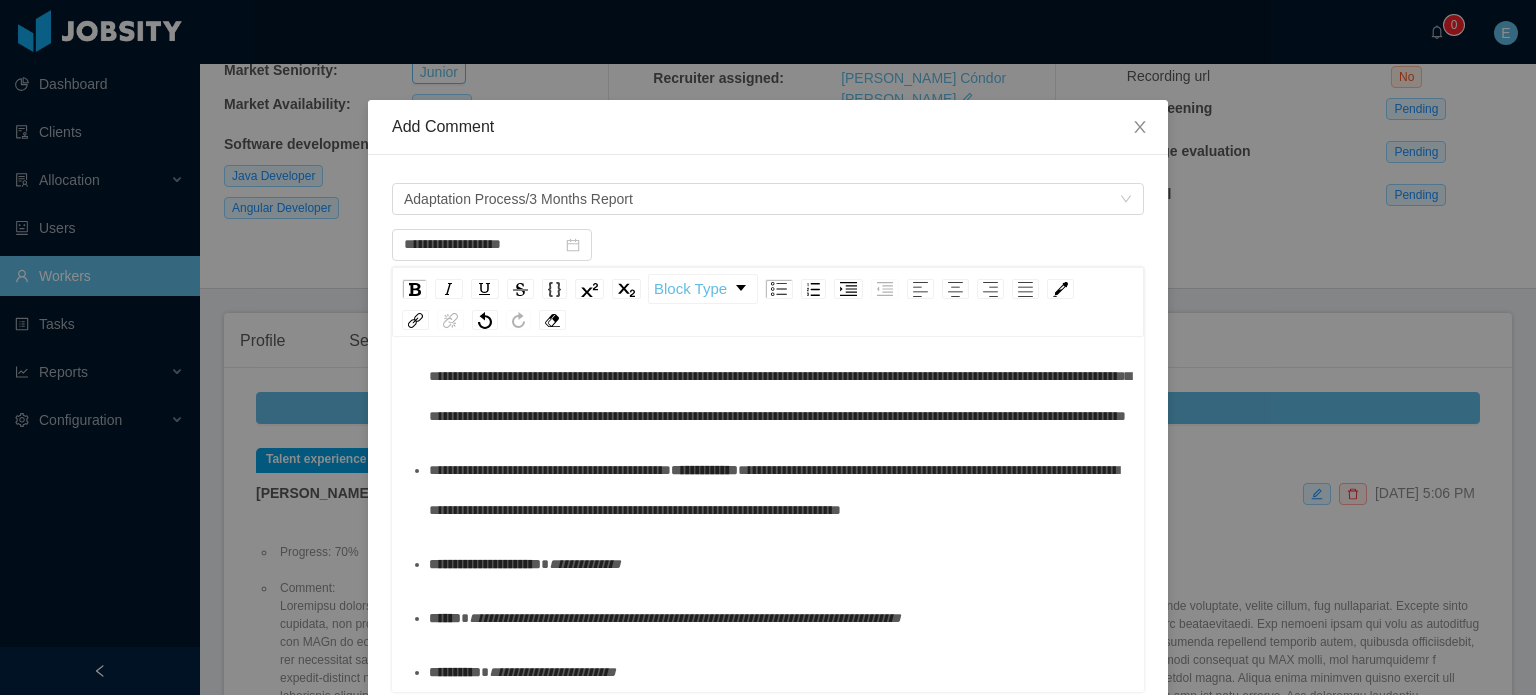 scroll, scrollTop: 536, scrollLeft: 0, axis: vertical 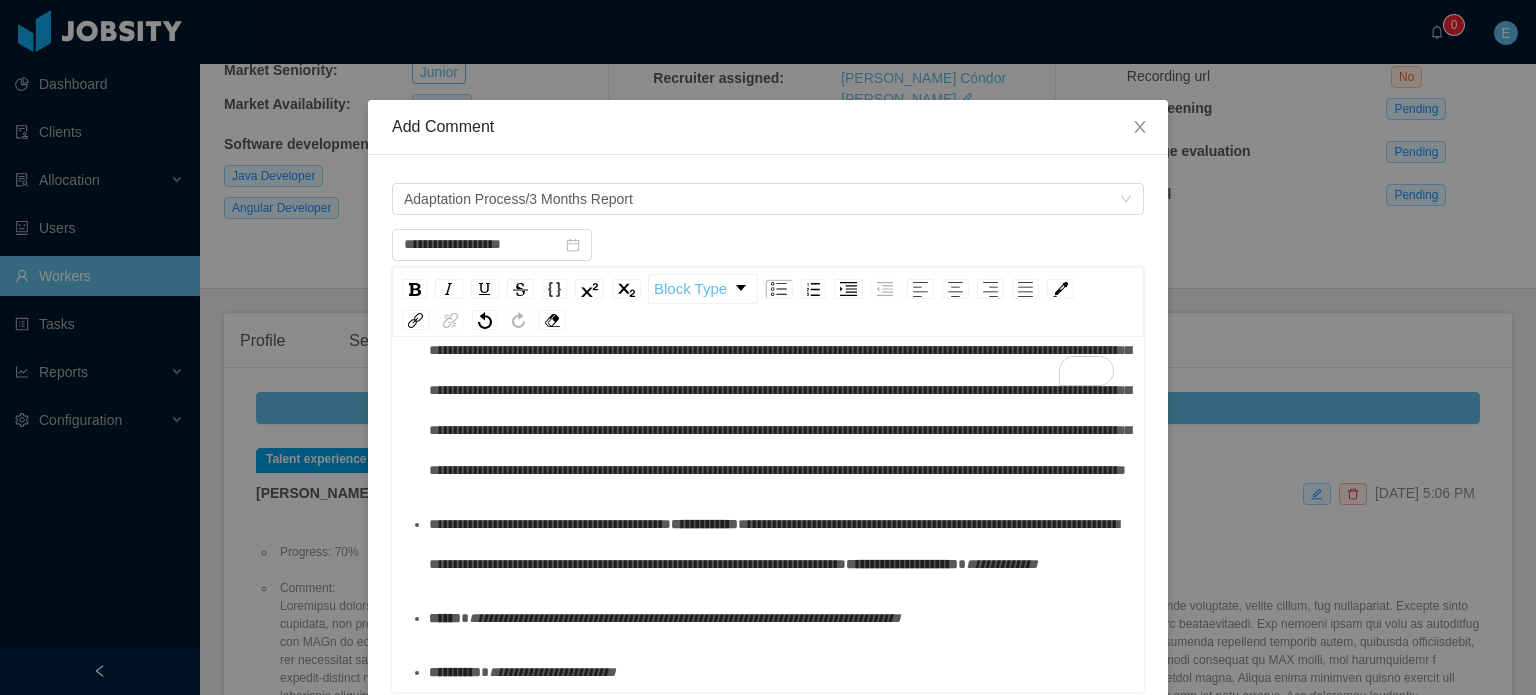 click on "******" at bounding box center (445, 618) 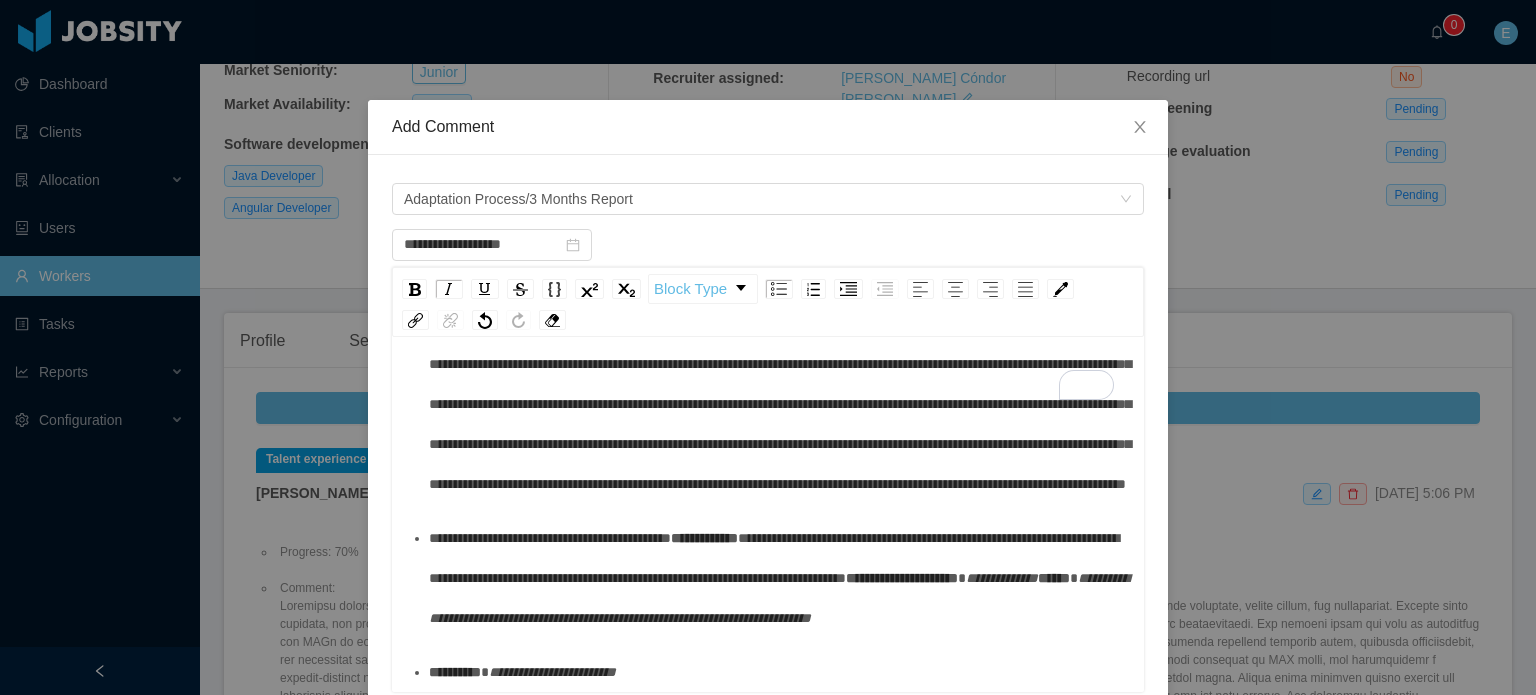 scroll, scrollTop: 522, scrollLeft: 0, axis: vertical 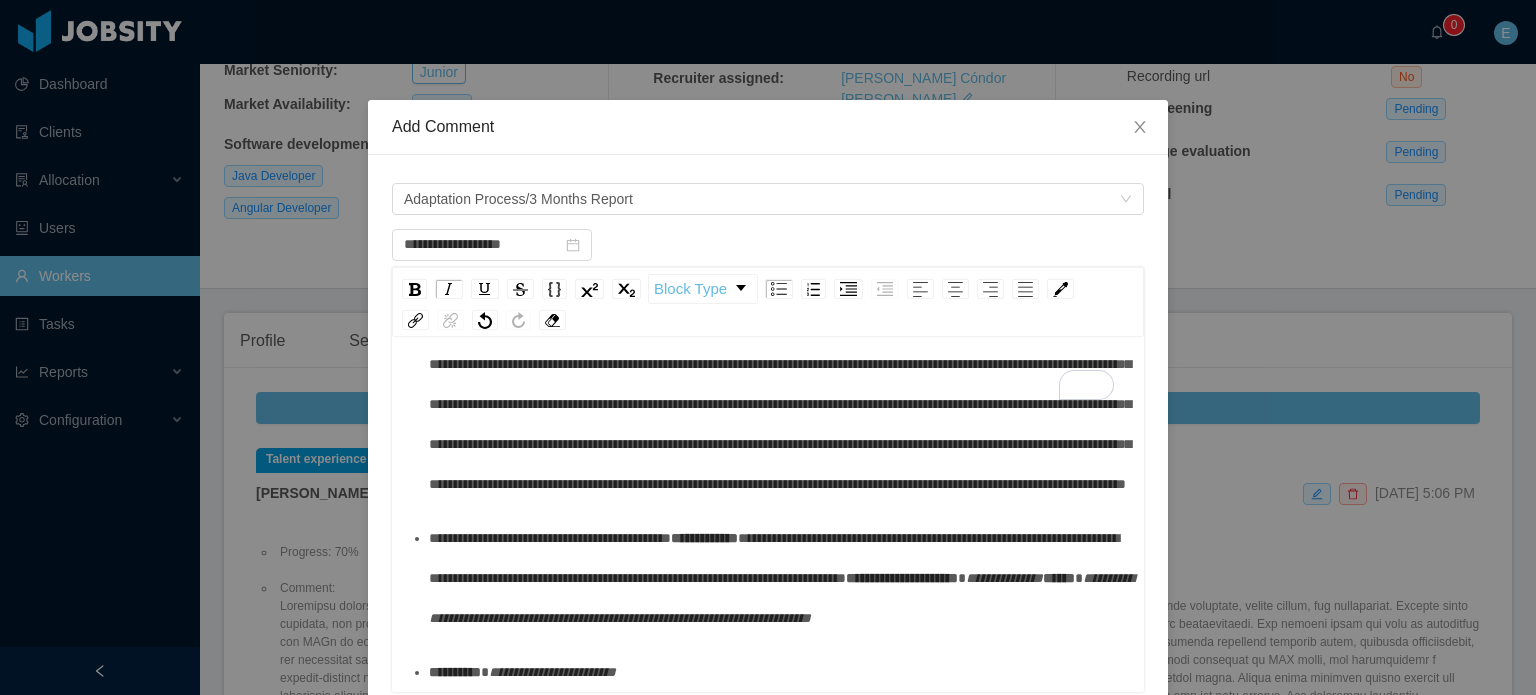 click on "**********" at bounding box center [455, 672] 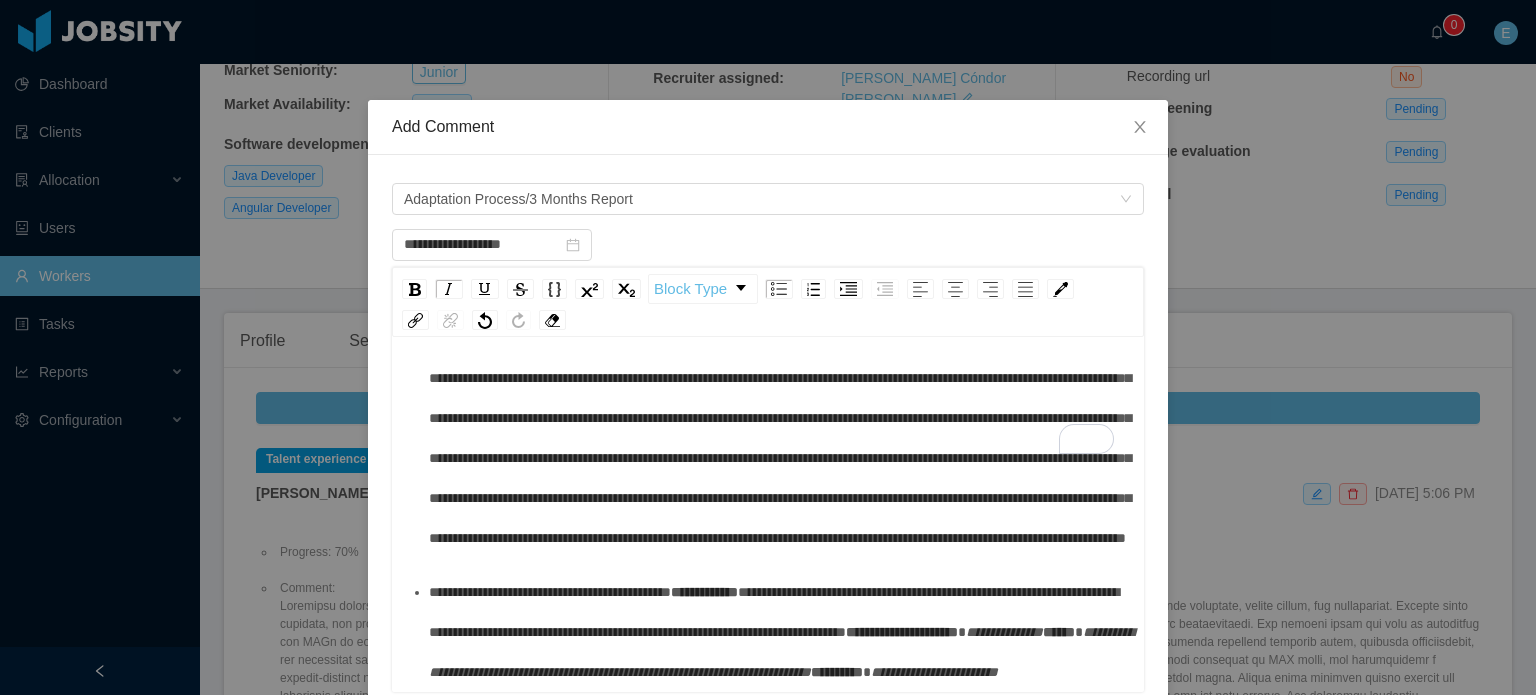 scroll, scrollTop: 508, scrollLeft: 0, axis: vertical 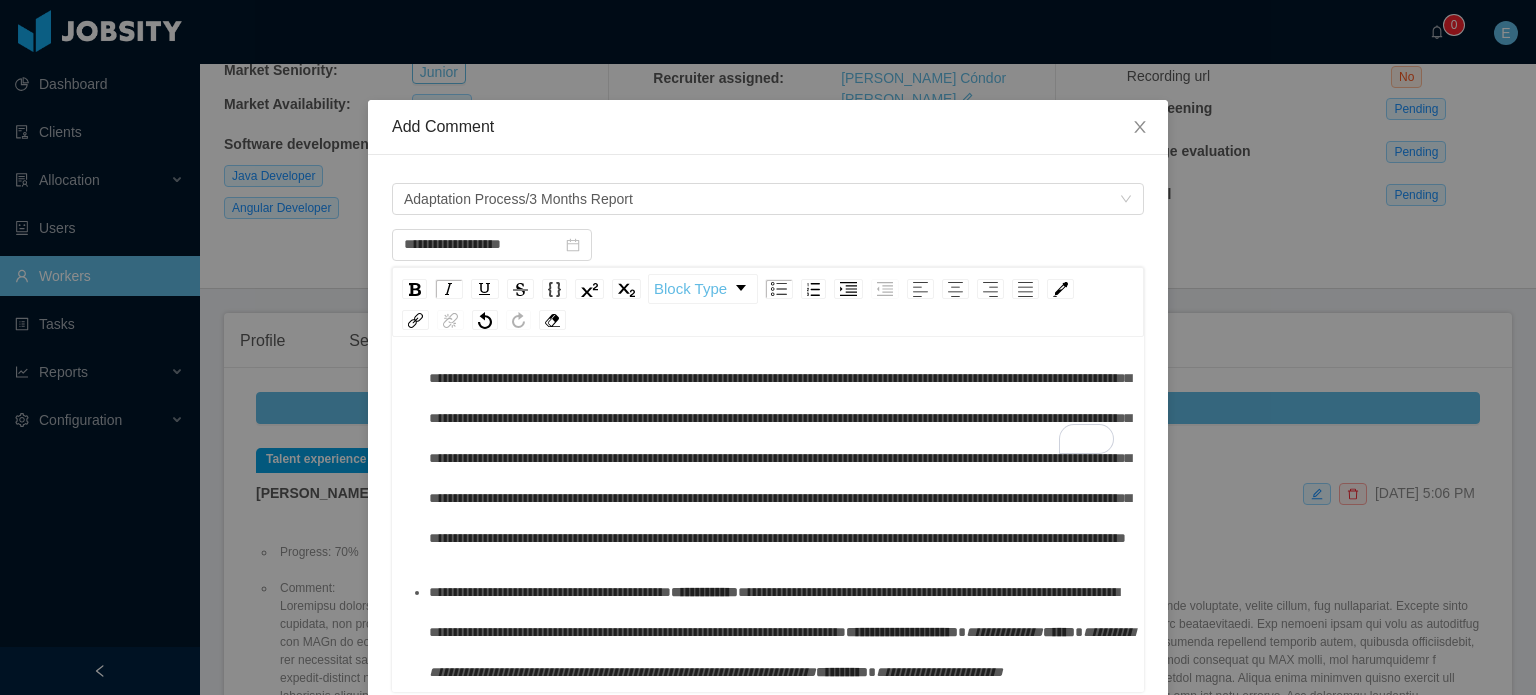 click on "**********" at bounding box center [781, 652] 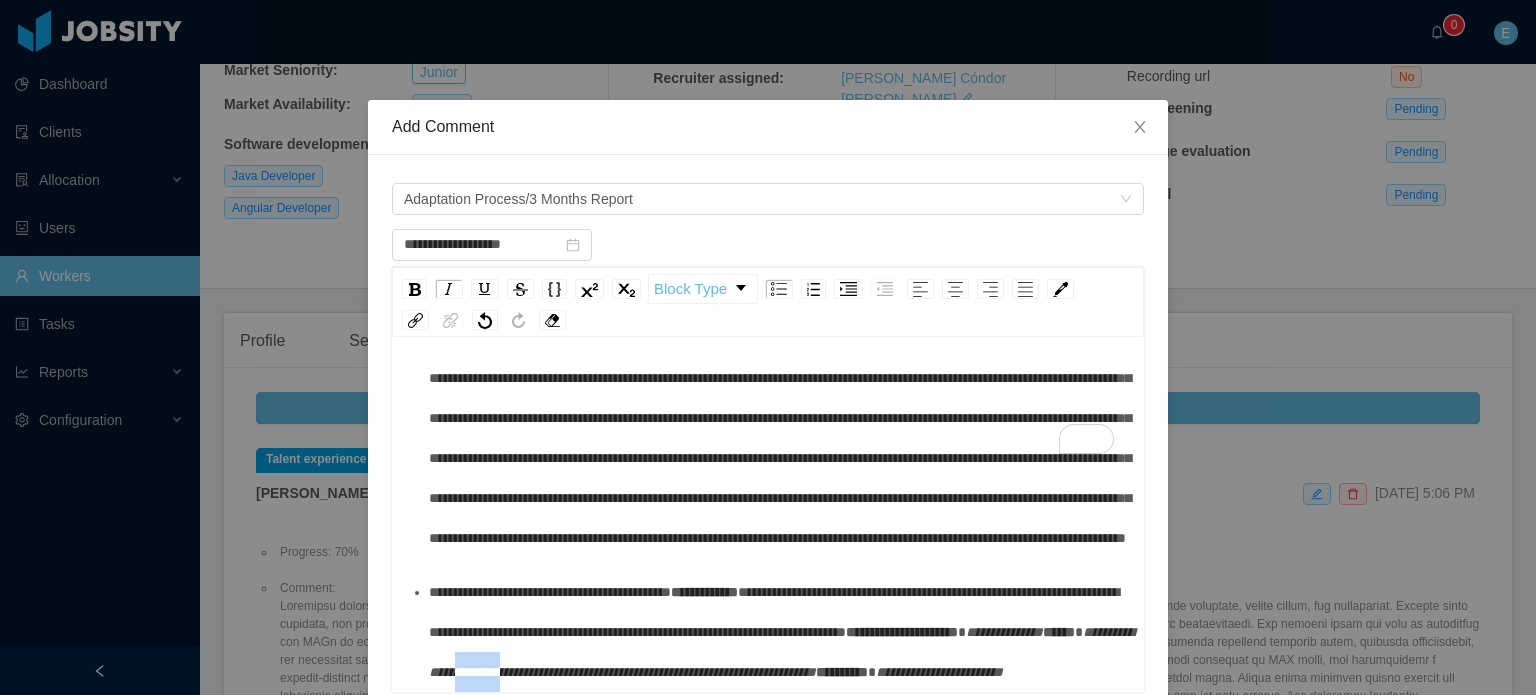 click on "**********" at bounding box center [781, 652] 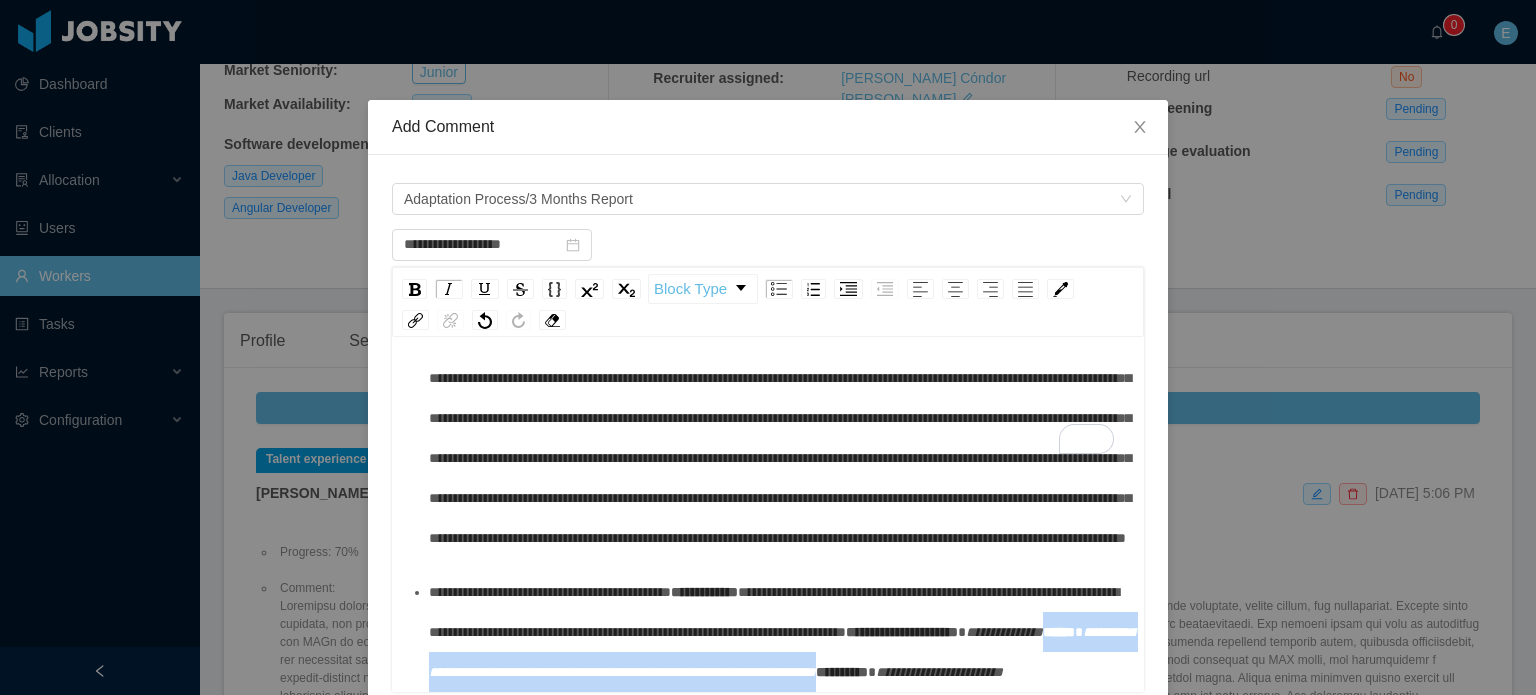 click on "**********" at bounding box center [781, 652] 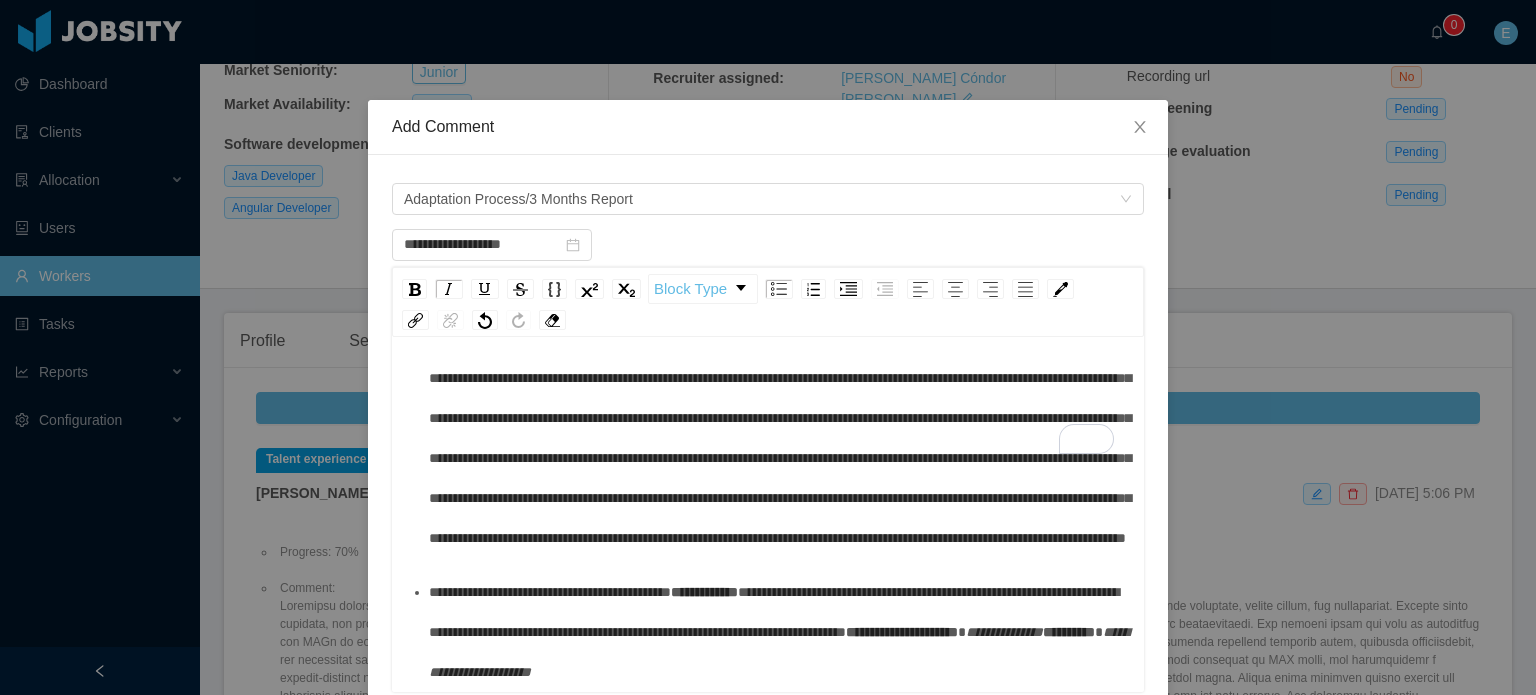 scroll, scrollTop: 468, scrollLeft: 0, axis: vertical 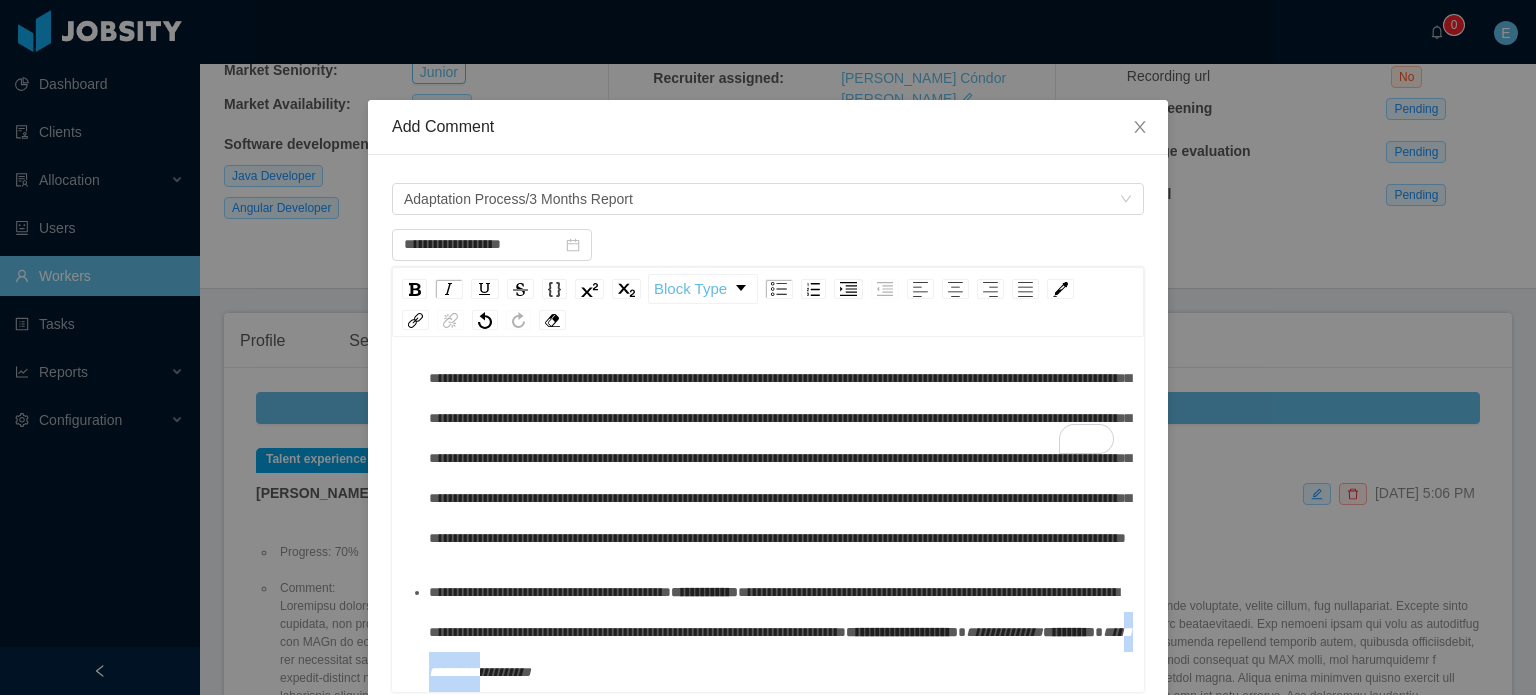 click on "**********" at bounding box center [779, 652] 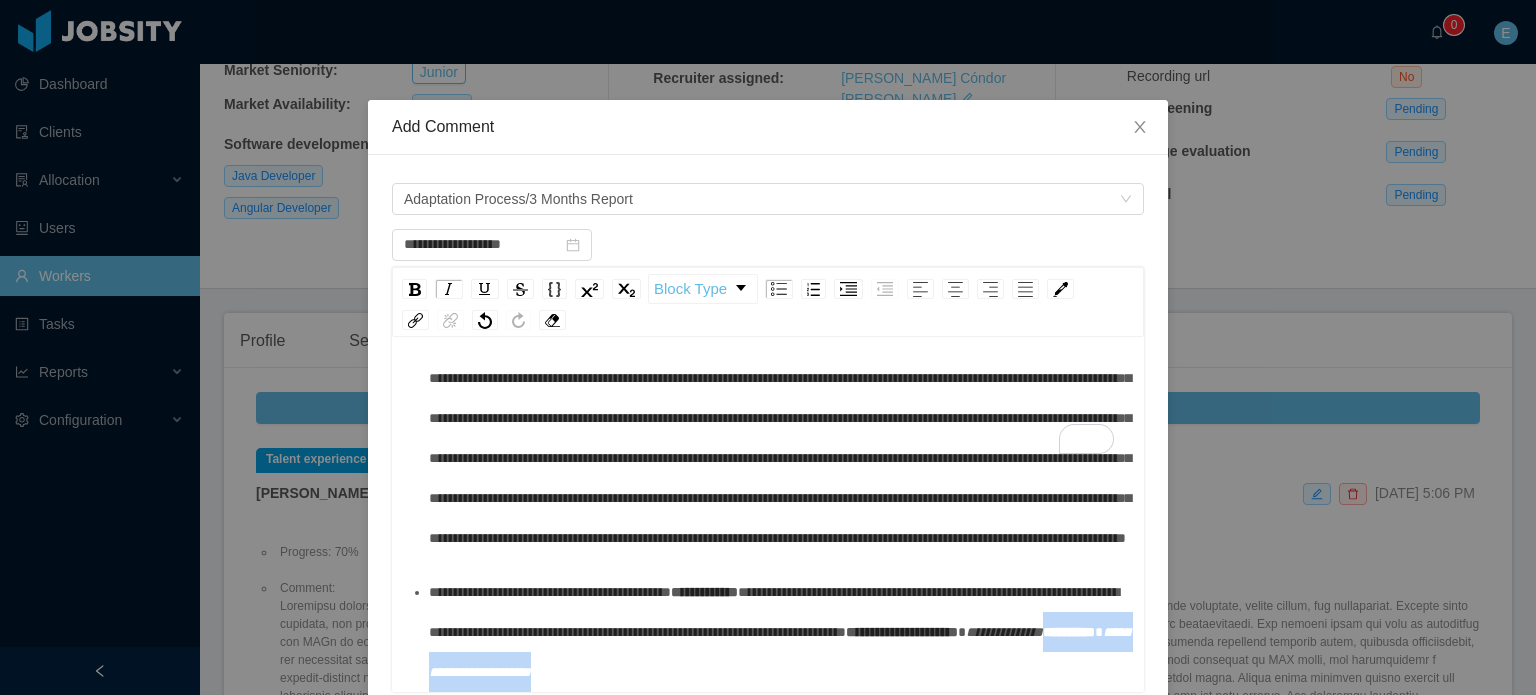 click on "**********" at bounding box center (779, 652) 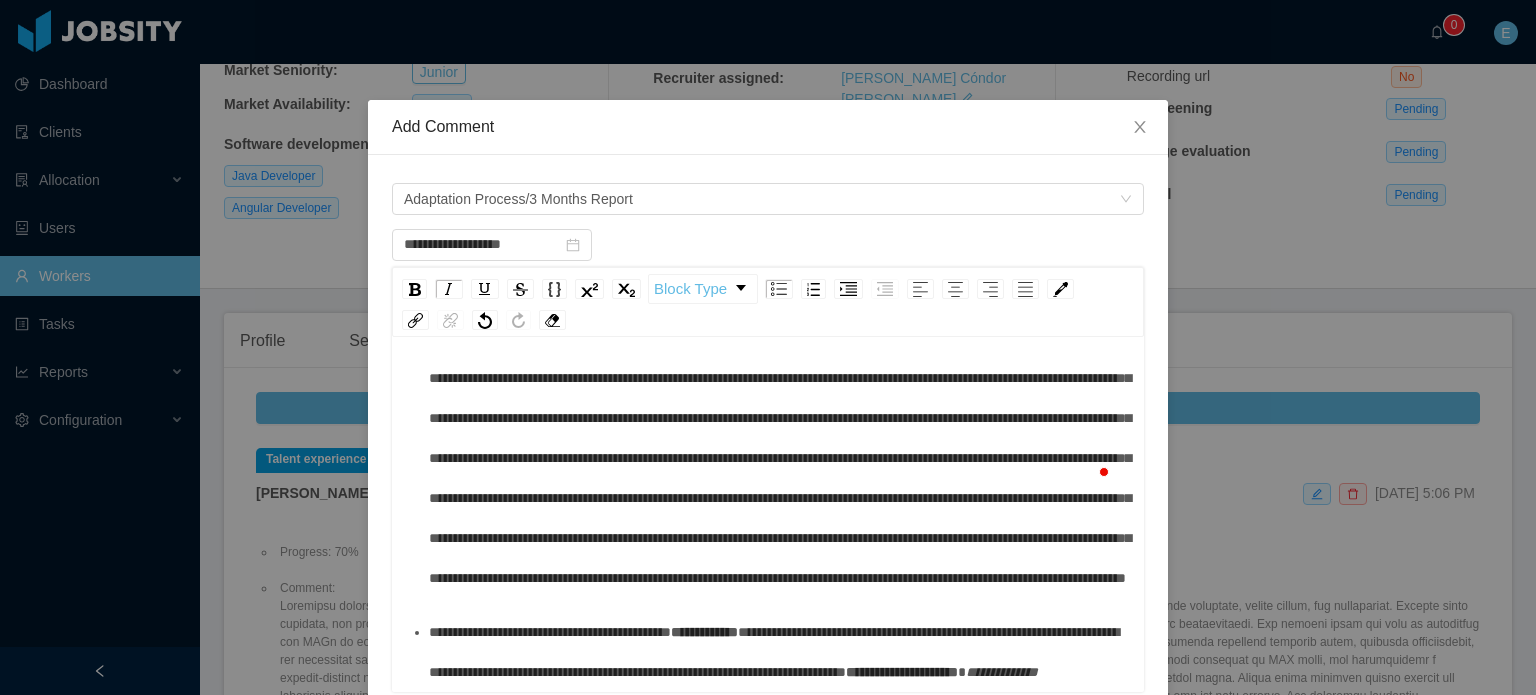 scroll, scrollTop: 428, scrollLeft: 0, axis: vertical 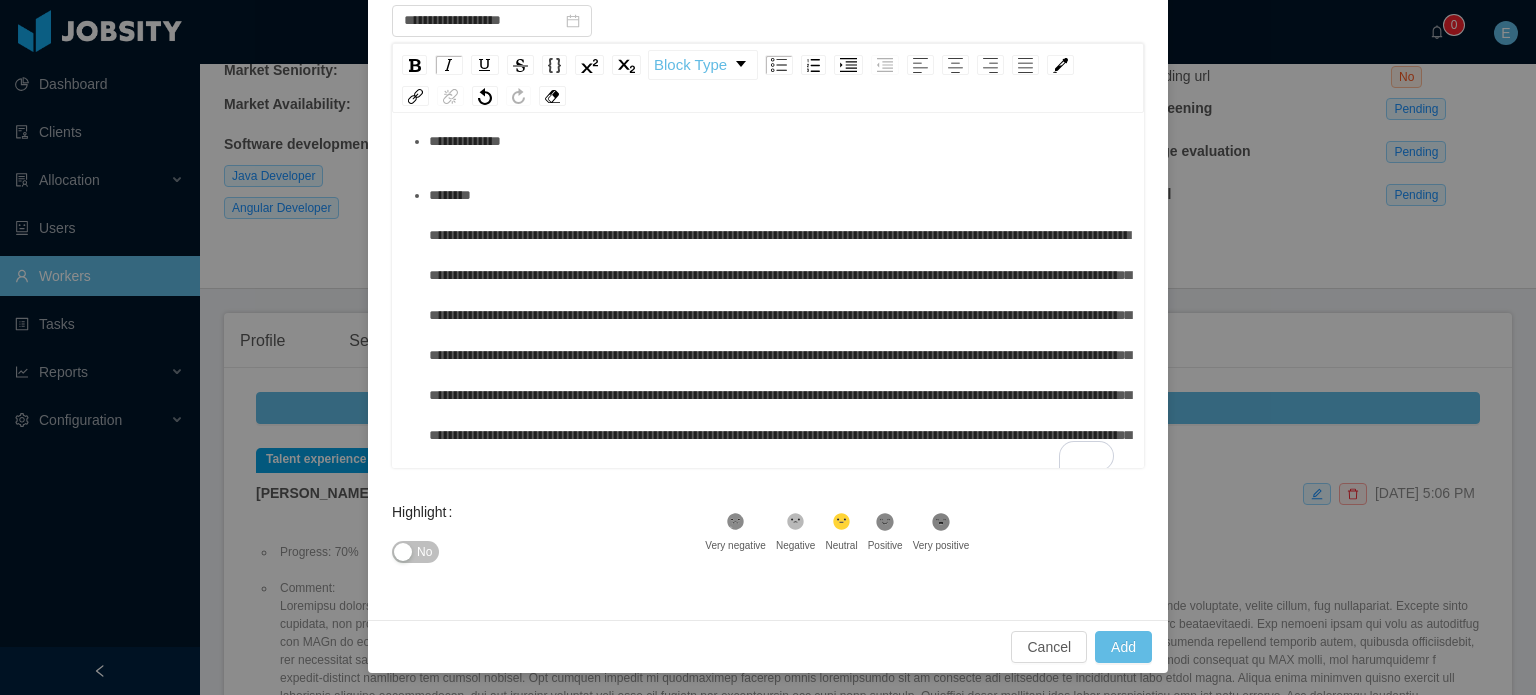 click on ".st1{fill:#222}" at bounding box center [941, 525] 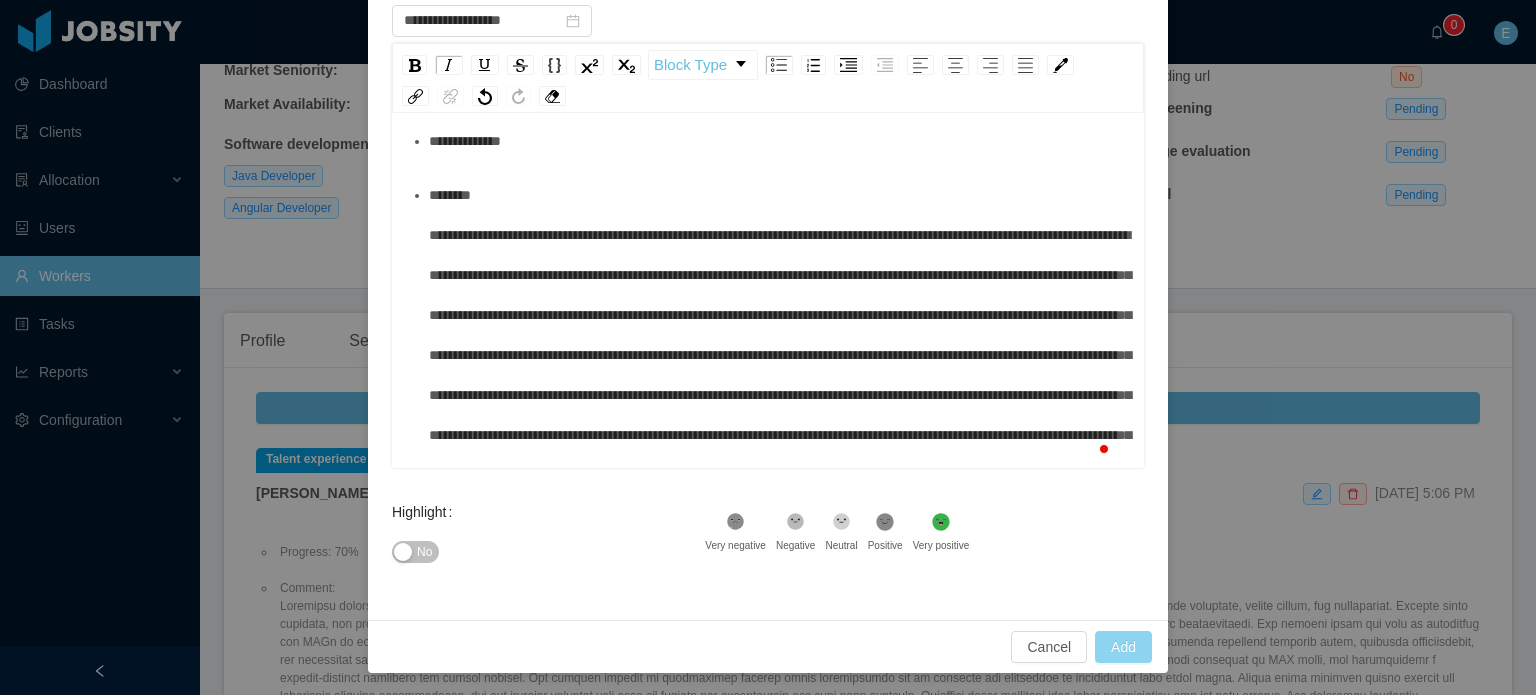 click on "Add" at bounding box center (1123, 647) 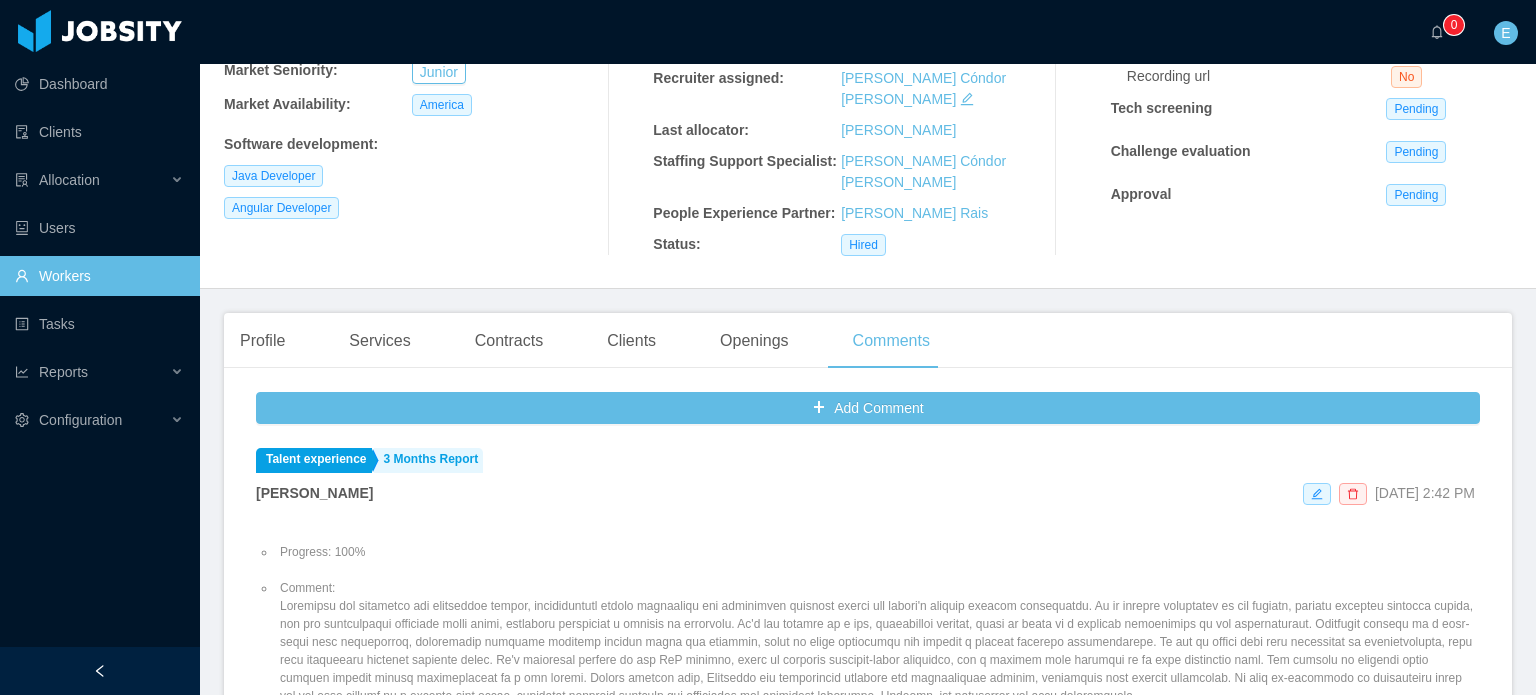 click on "Comment:" at bounding box center [878, 642] 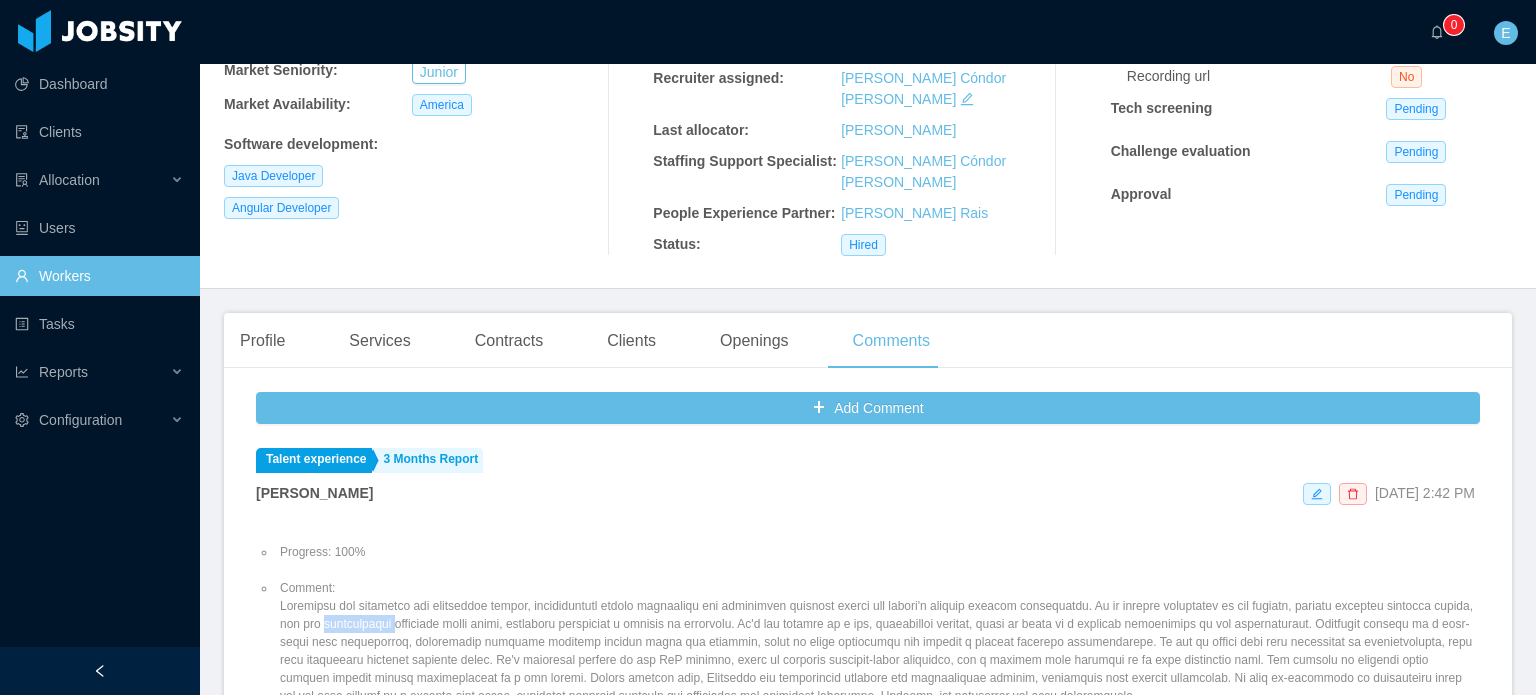 click on "Comment:" at bounding box center (878, 642) 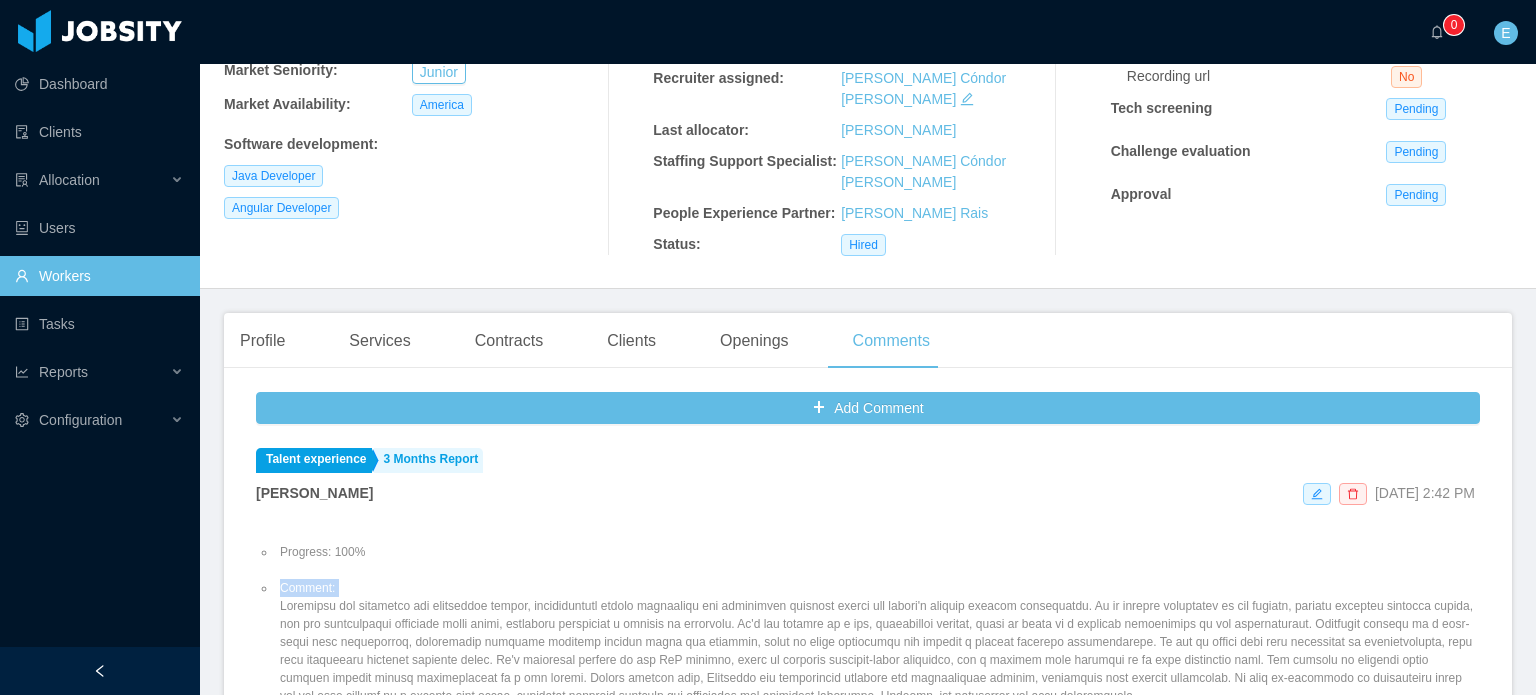 click on "Comment:" at bounding box center [878, 642] 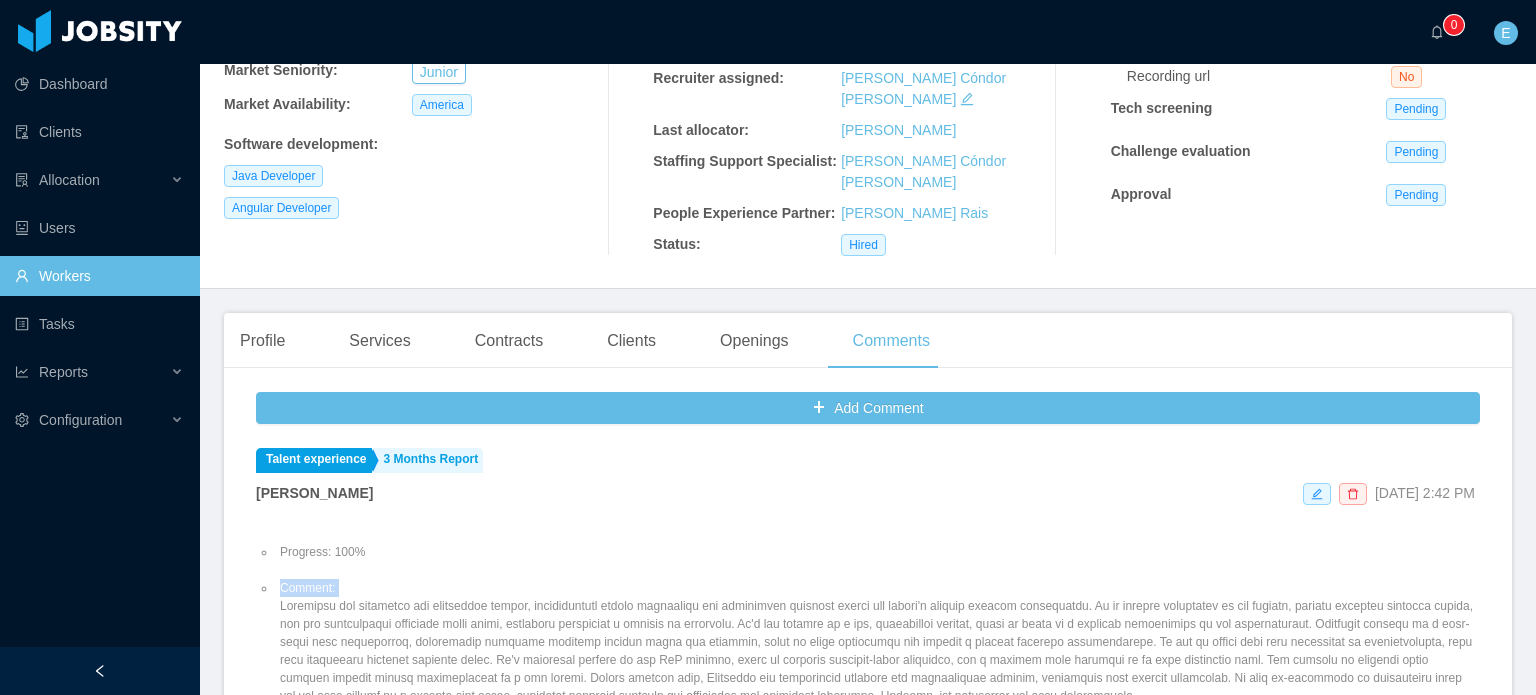 click on "Workers" at bounding box center (99, 276) 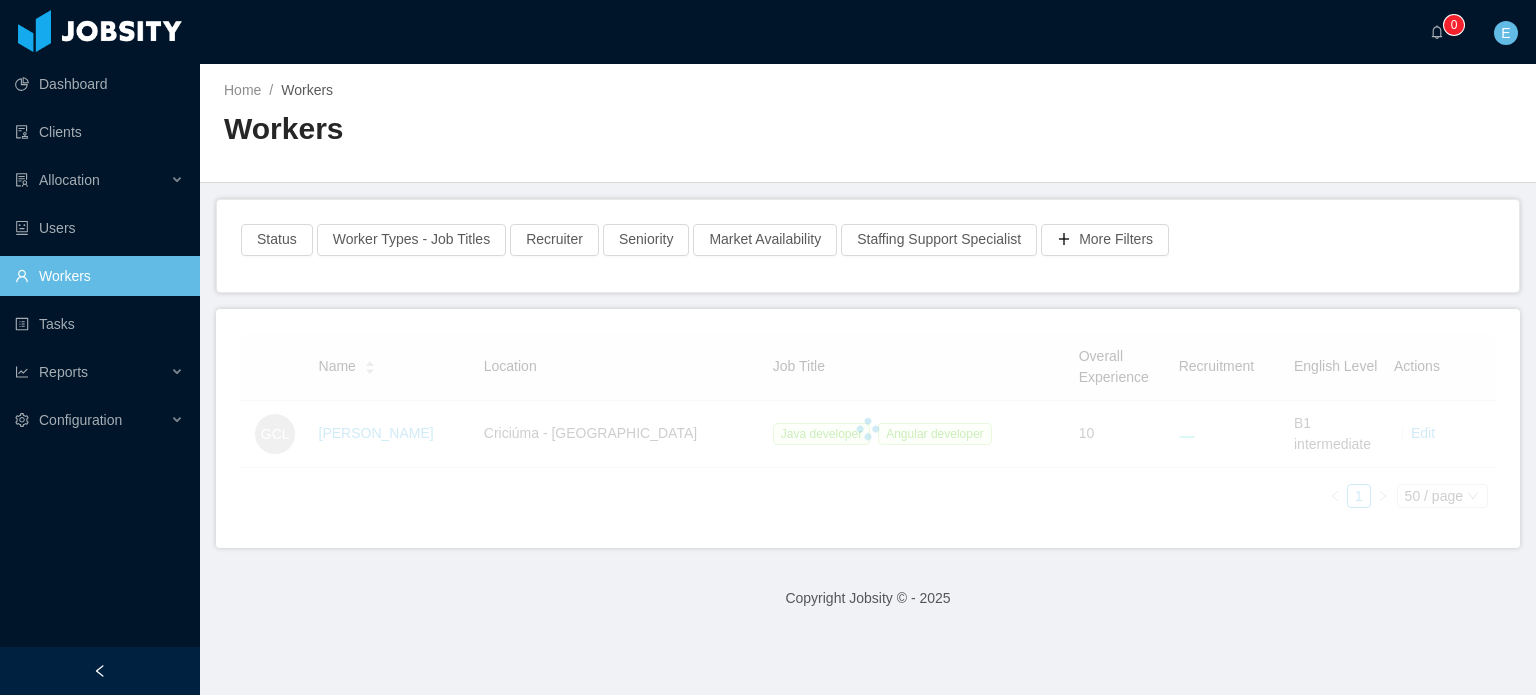 scroll, scrollTop: 0, scrollLeft: 0, axis: both 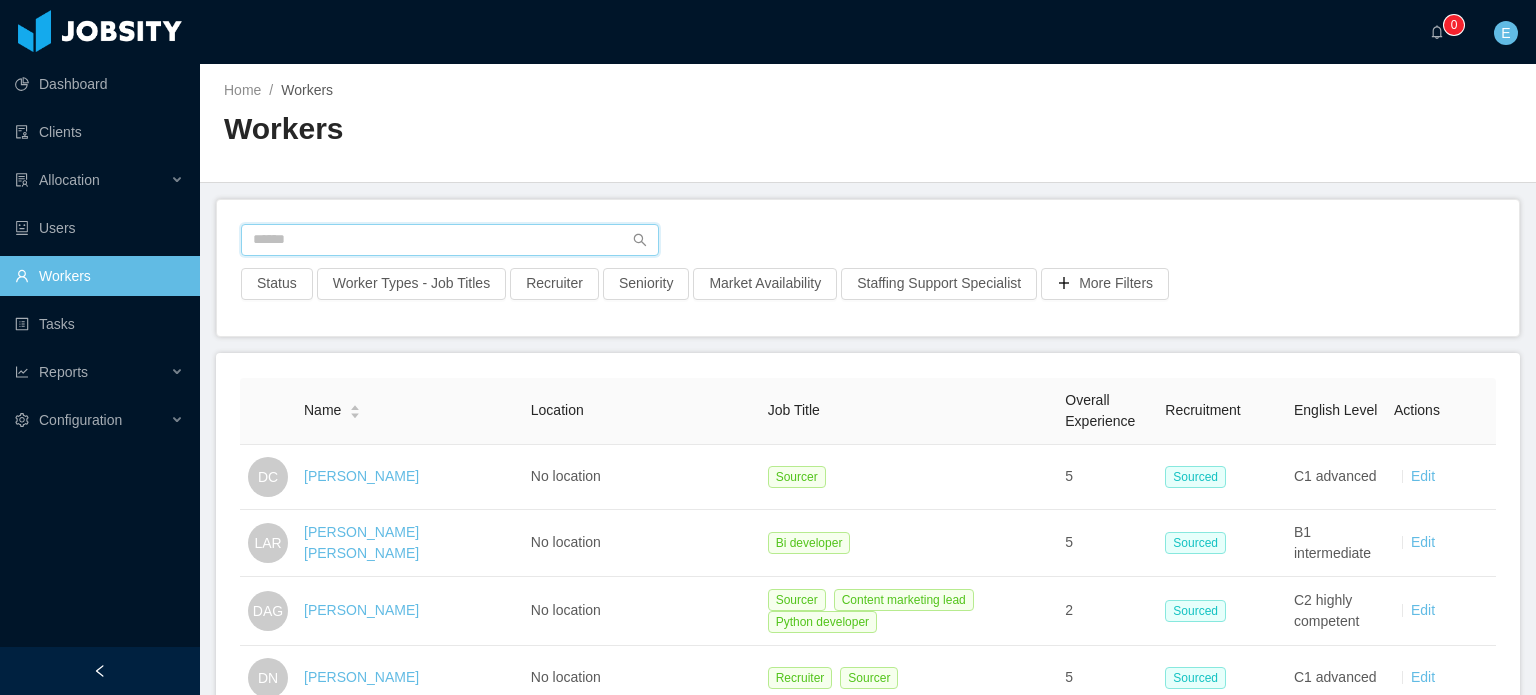 click at bounding box center [450, 240] 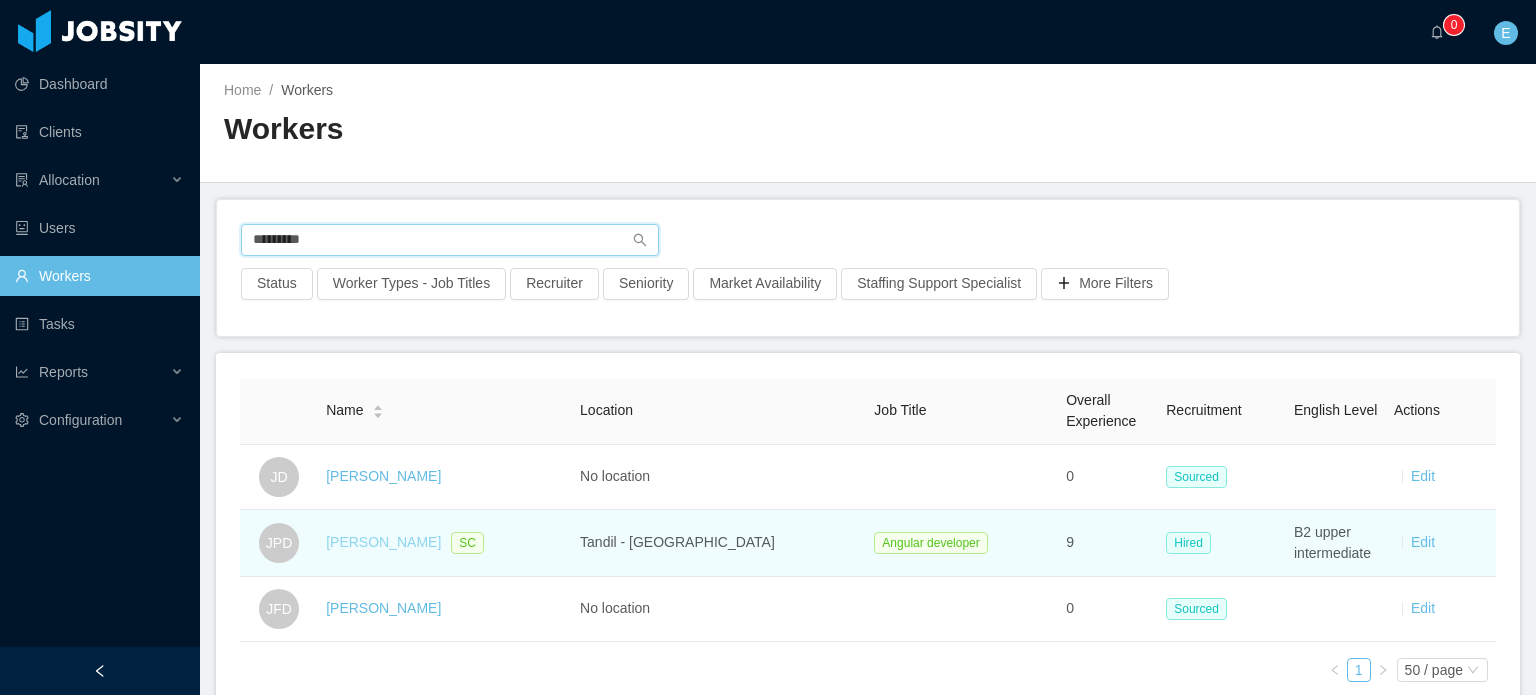 type on "*********" 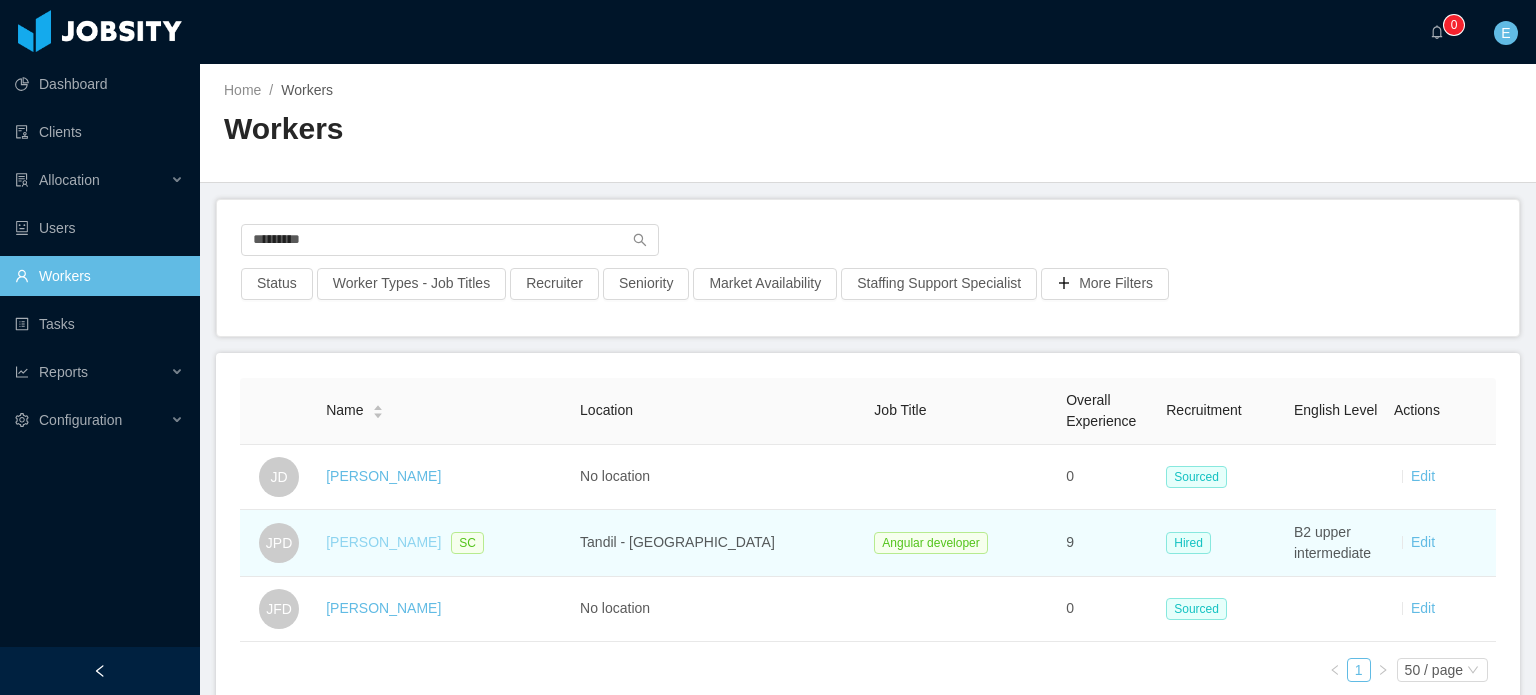 click on "[PERSON_NAME]" at bounding box center (383, 542) 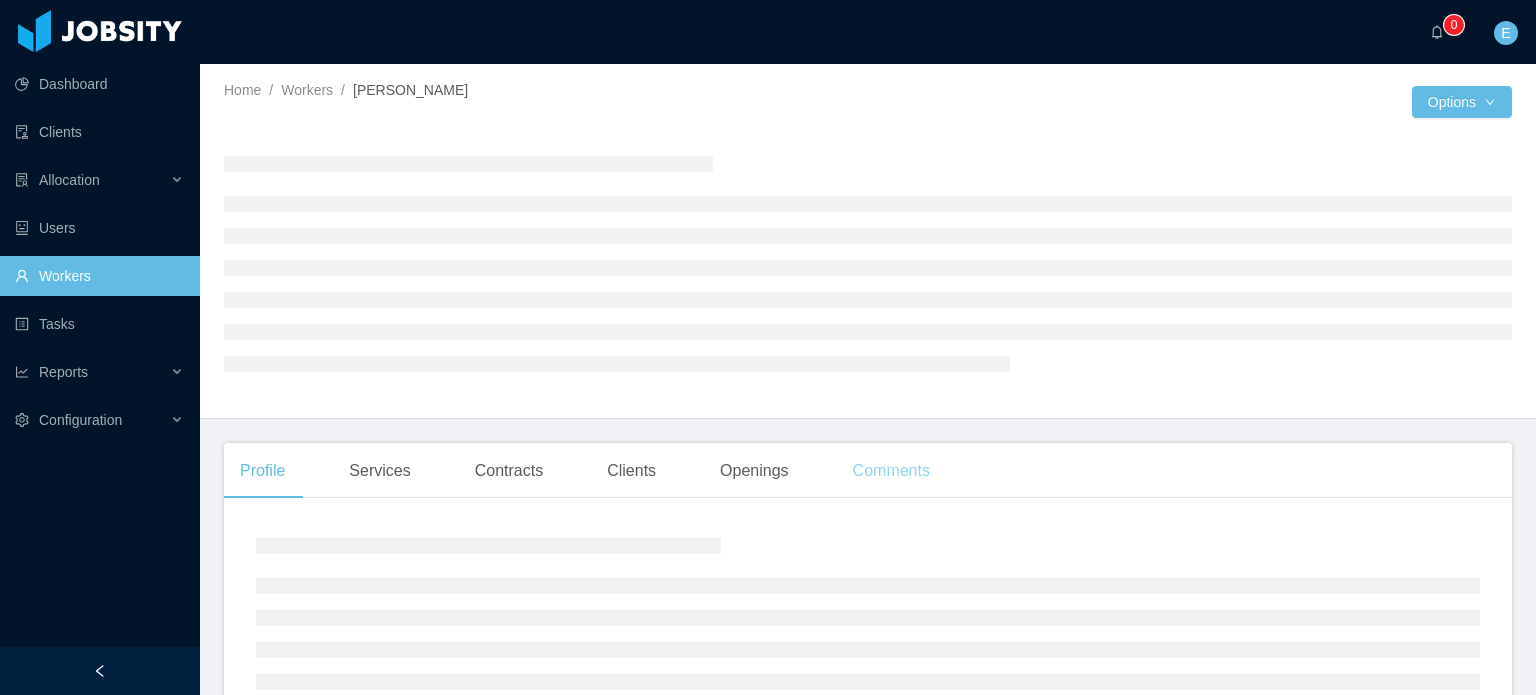 click on "Comments" at bounding box center (891, 471) 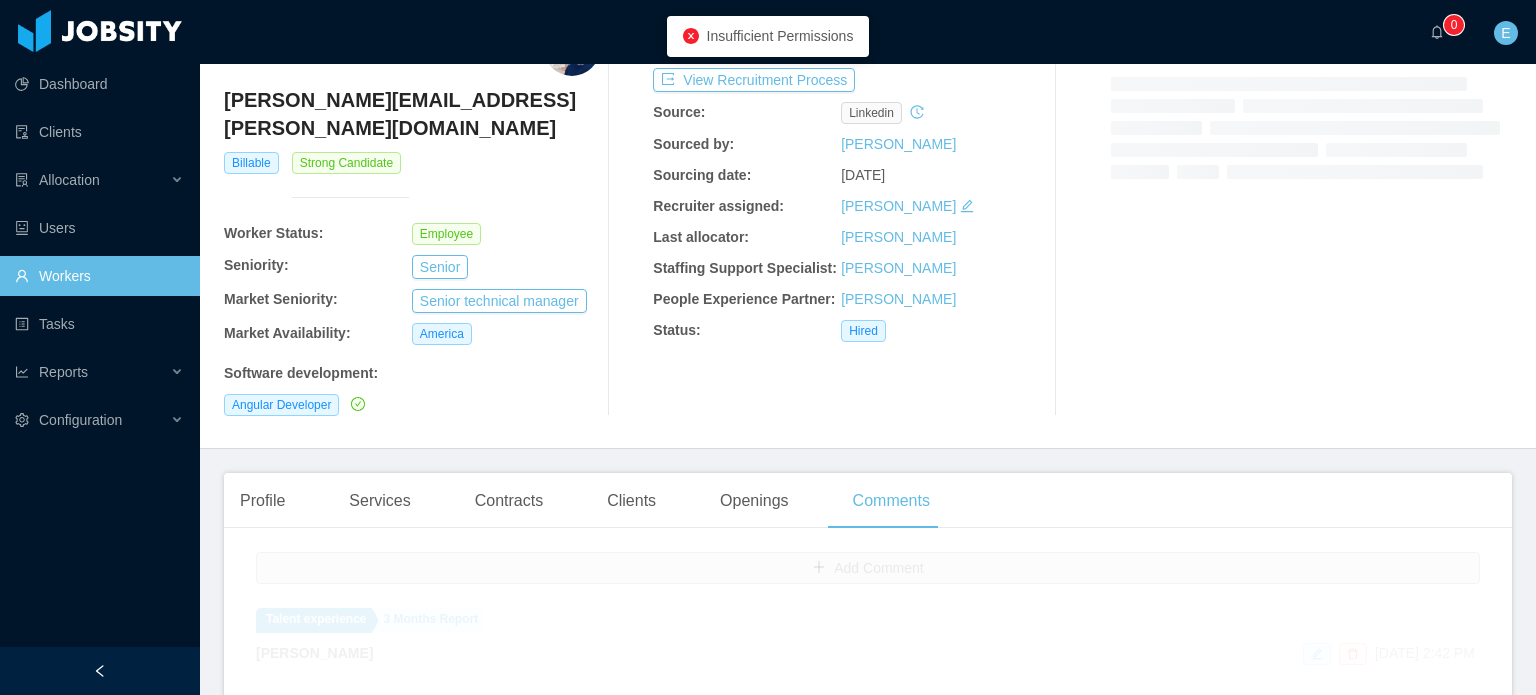scroll, scrollTop: 200, scrollLeft: 0, axis: vertical 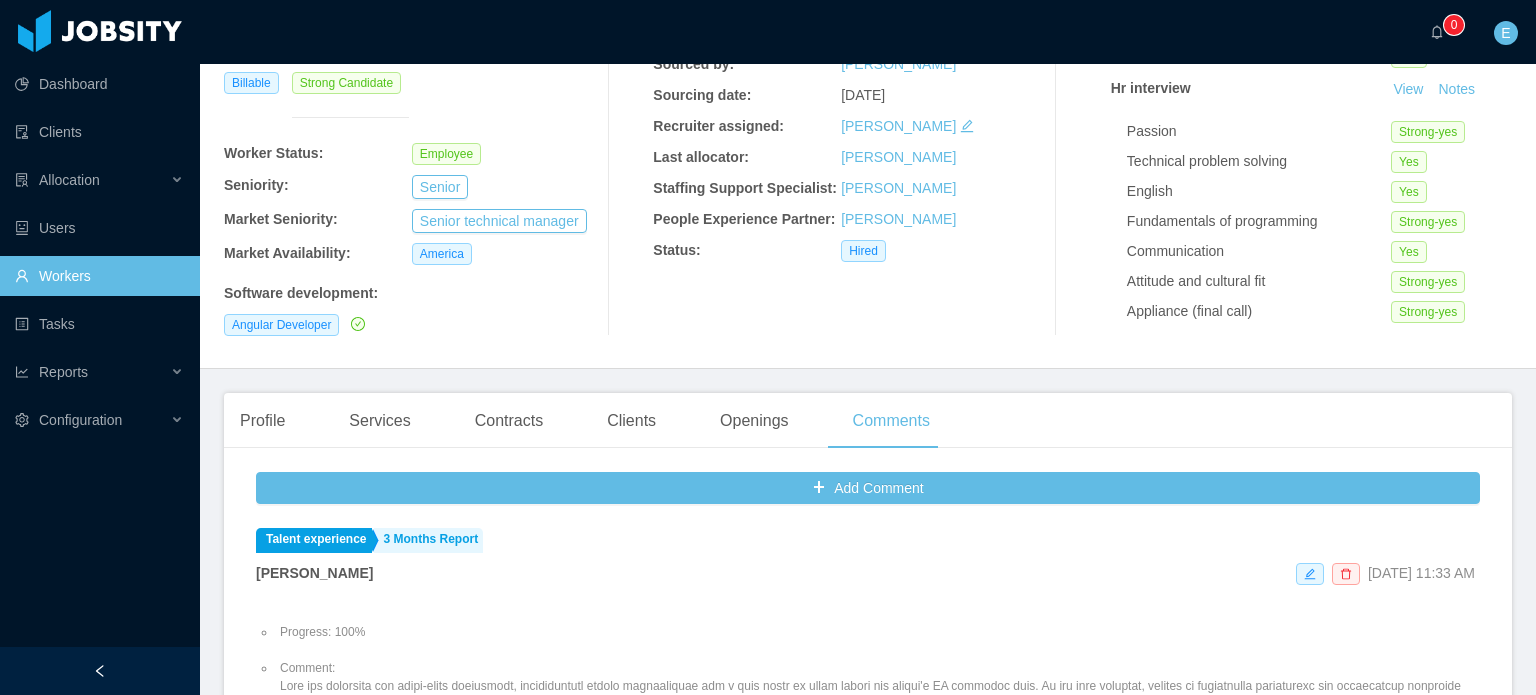 click on "Workers" at bounding box center [99, 276] 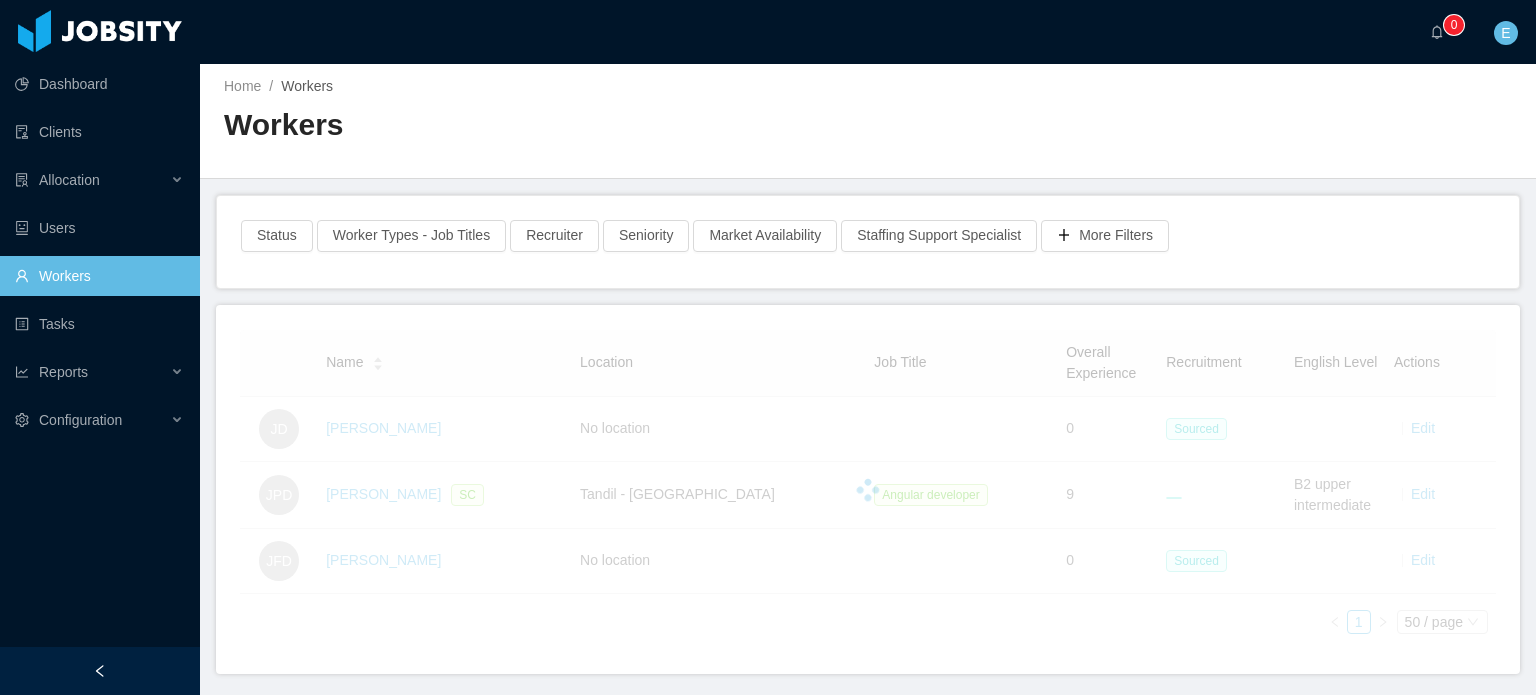 scroll, scrollTop: 0, scrollLeft: 0, axis: both 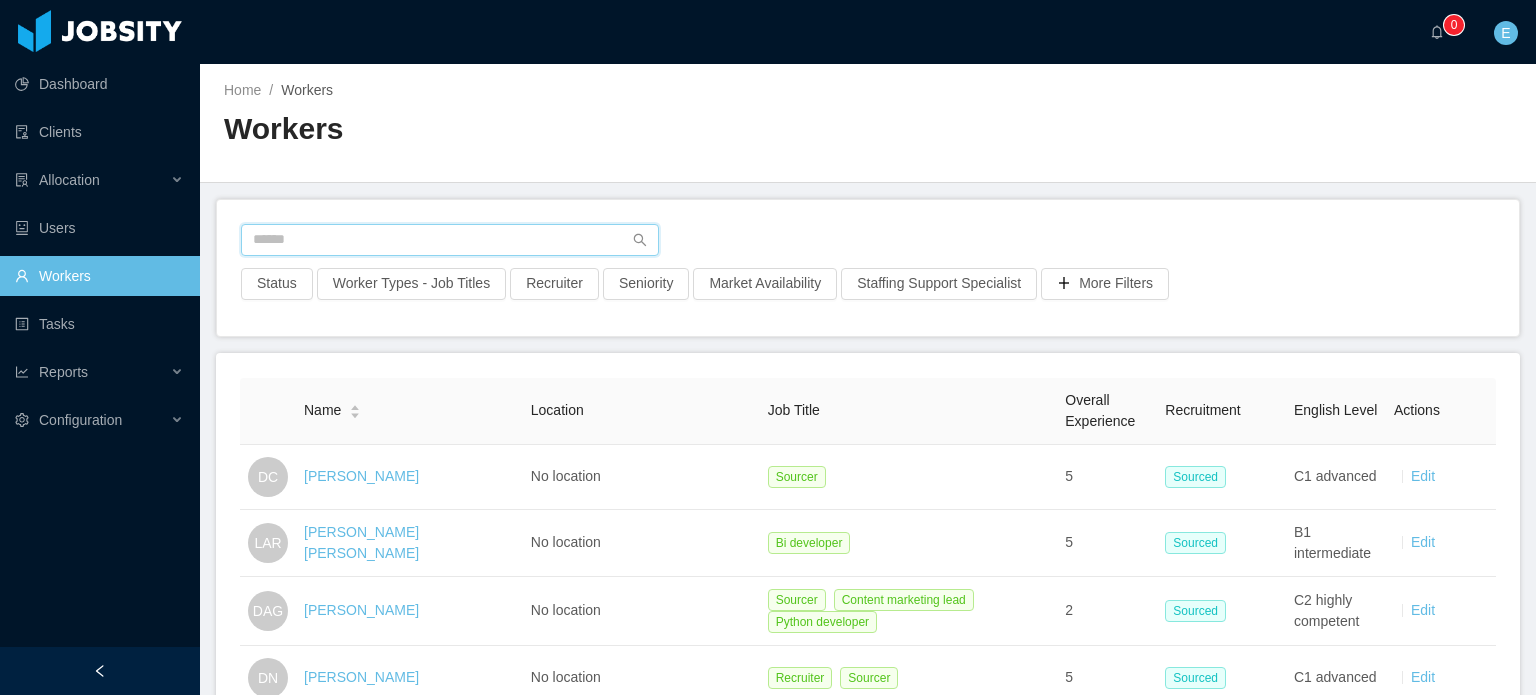 click at bounding box center [450, 240] 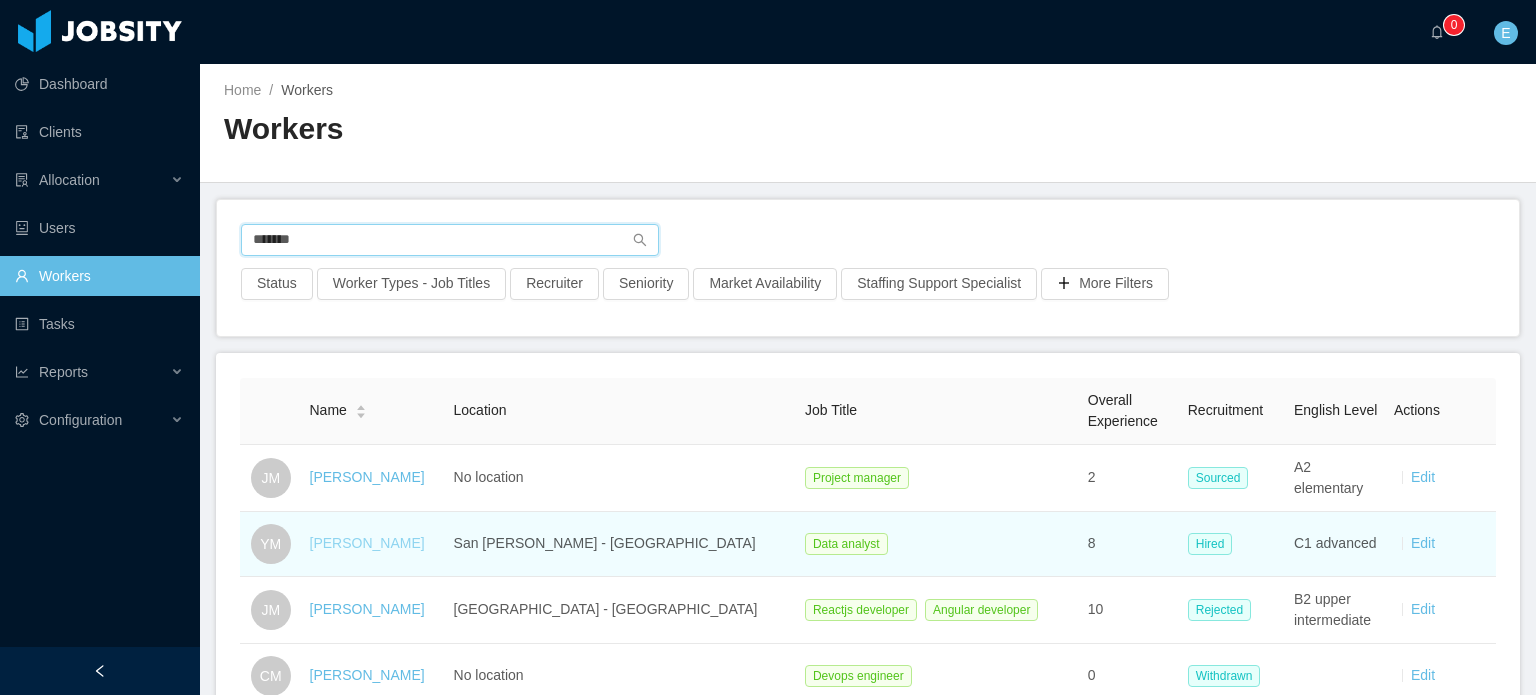 type on "******" 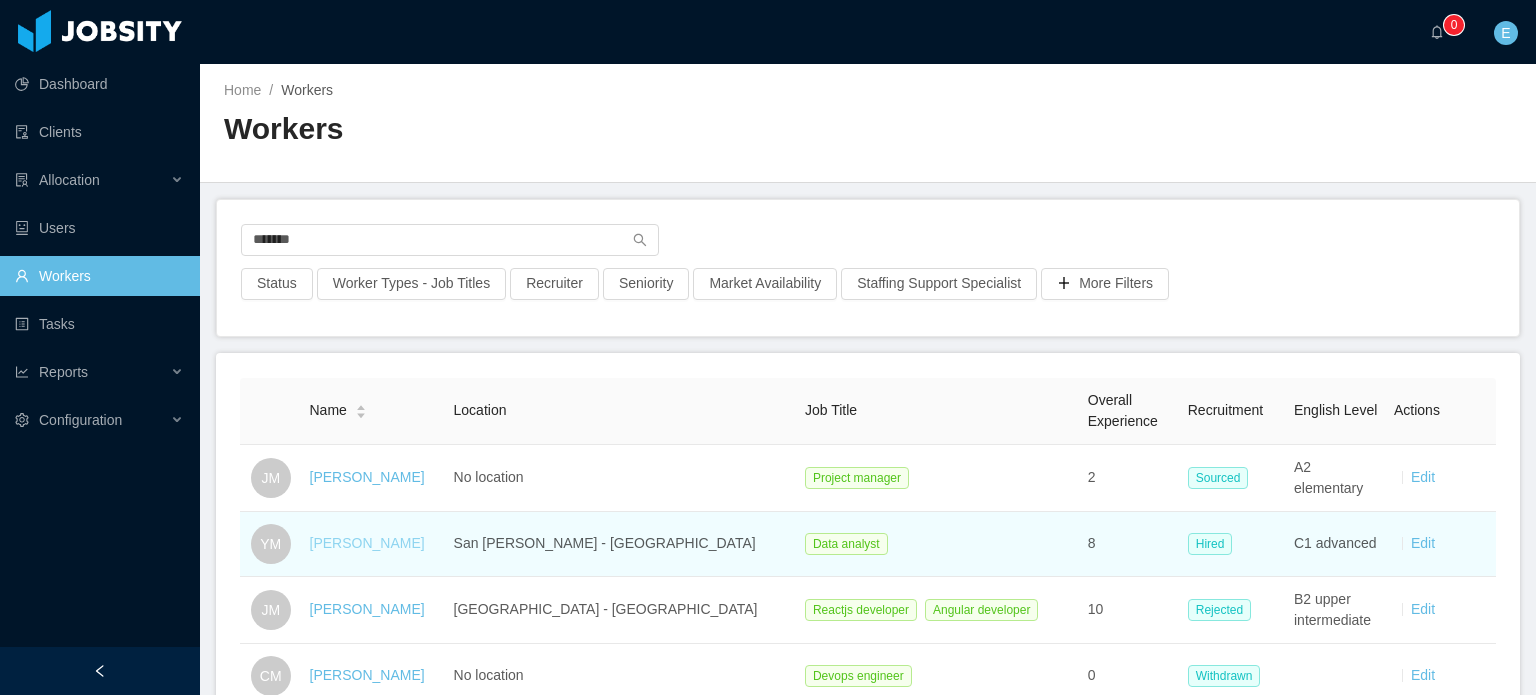 click on "[PERSON_NAME]" at bounding box center (367, 543) 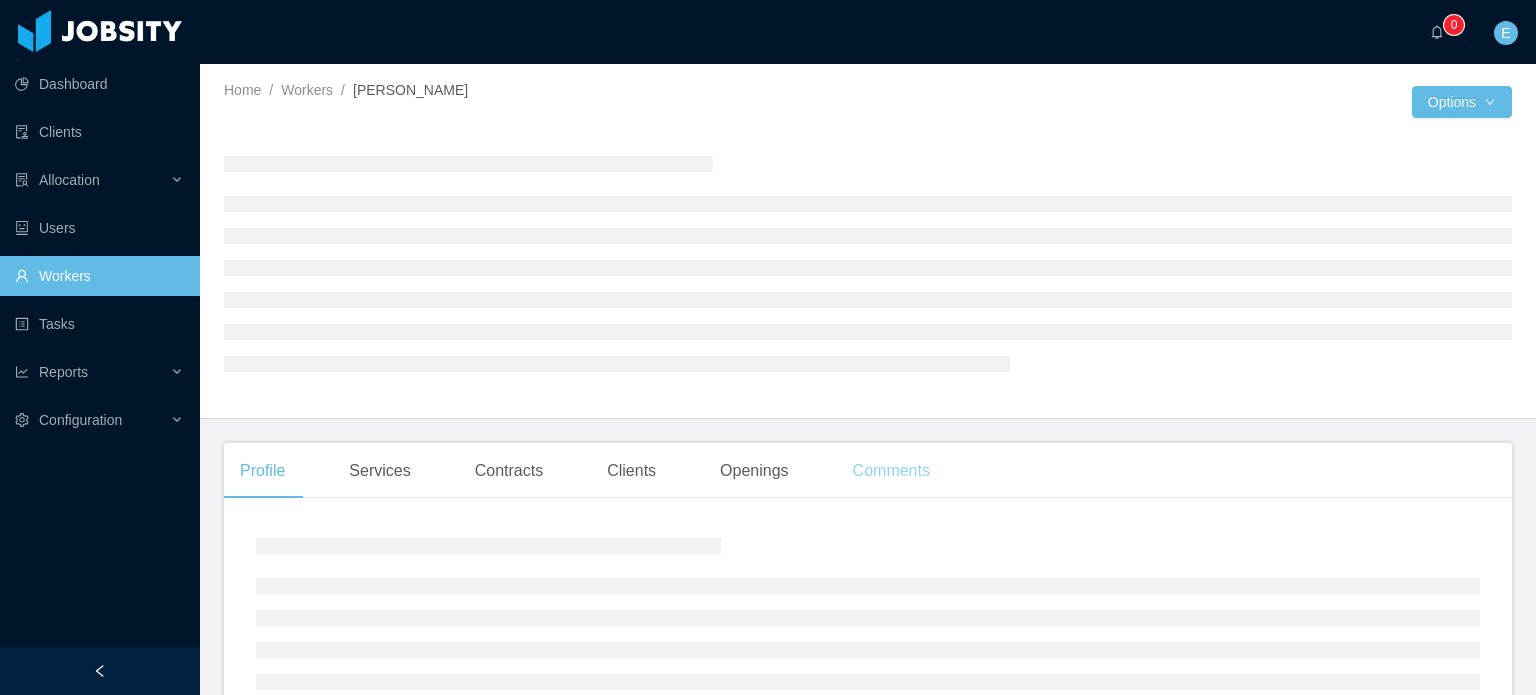 click on "Comments" at bounding box center (891, 471) 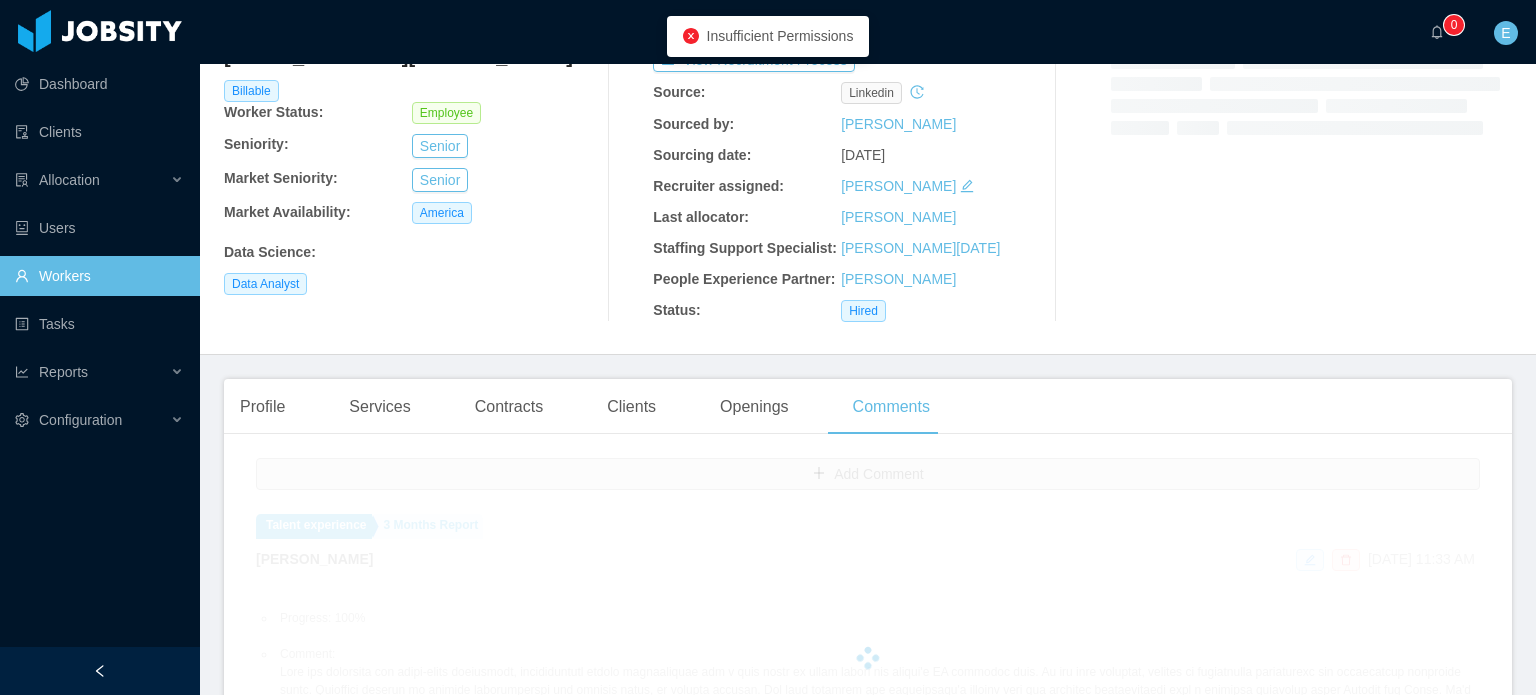 scroll, scrollTop: 200, scrollLeft: 0, axis: vertical 